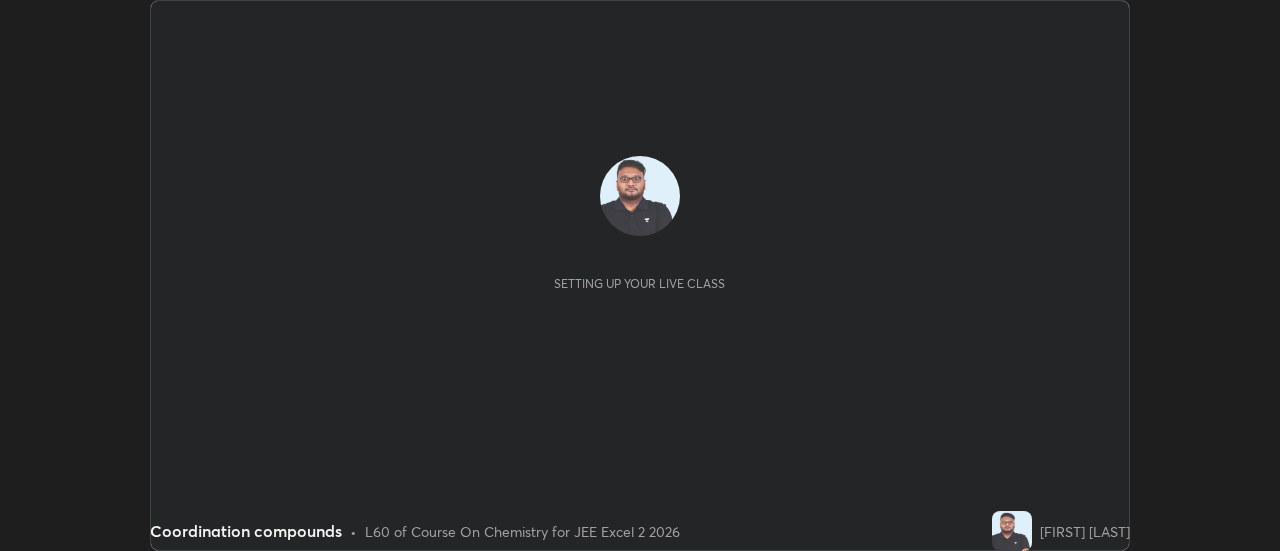 scroll, scrollTop: 0, scrollLeft: 0, axis: both 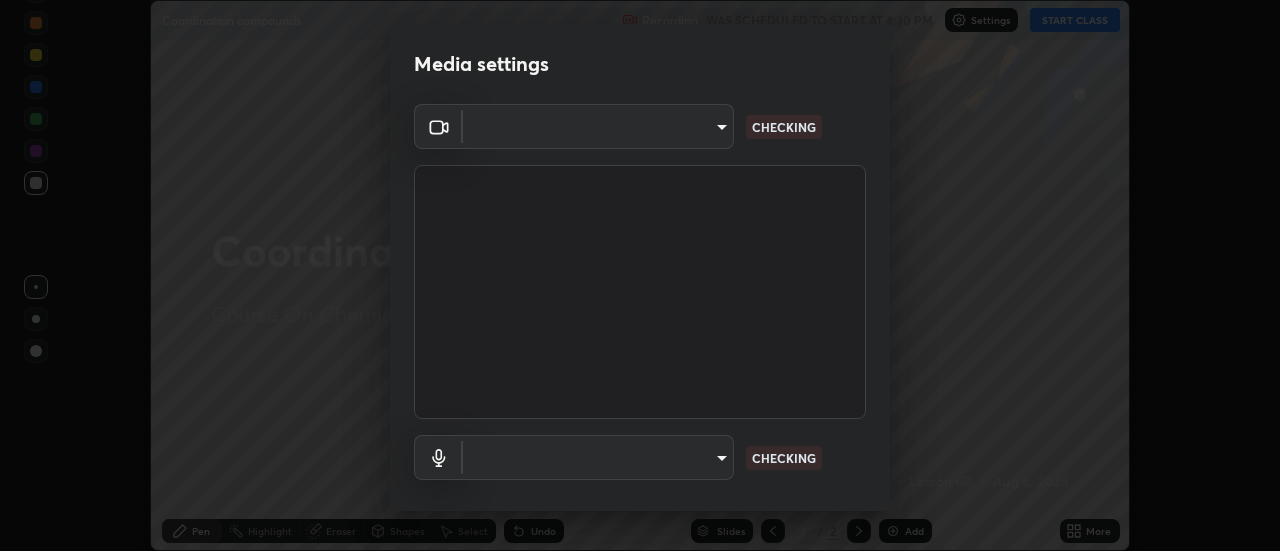 type on "[HASH]" 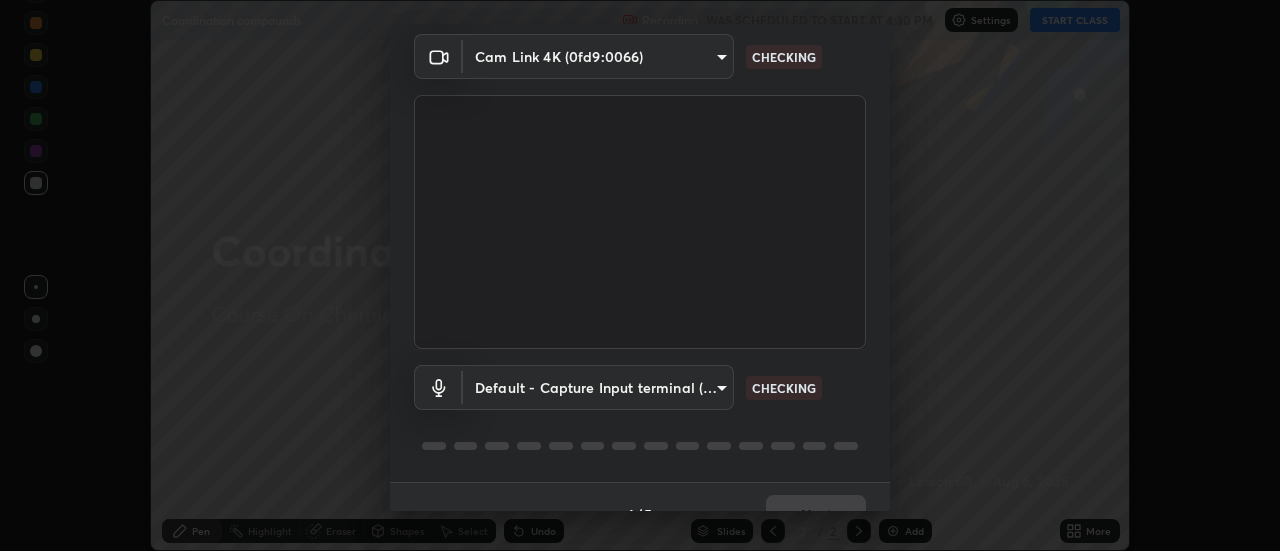 scroll, scrollTop: 70, scrollLeft: 0, axis: vertical 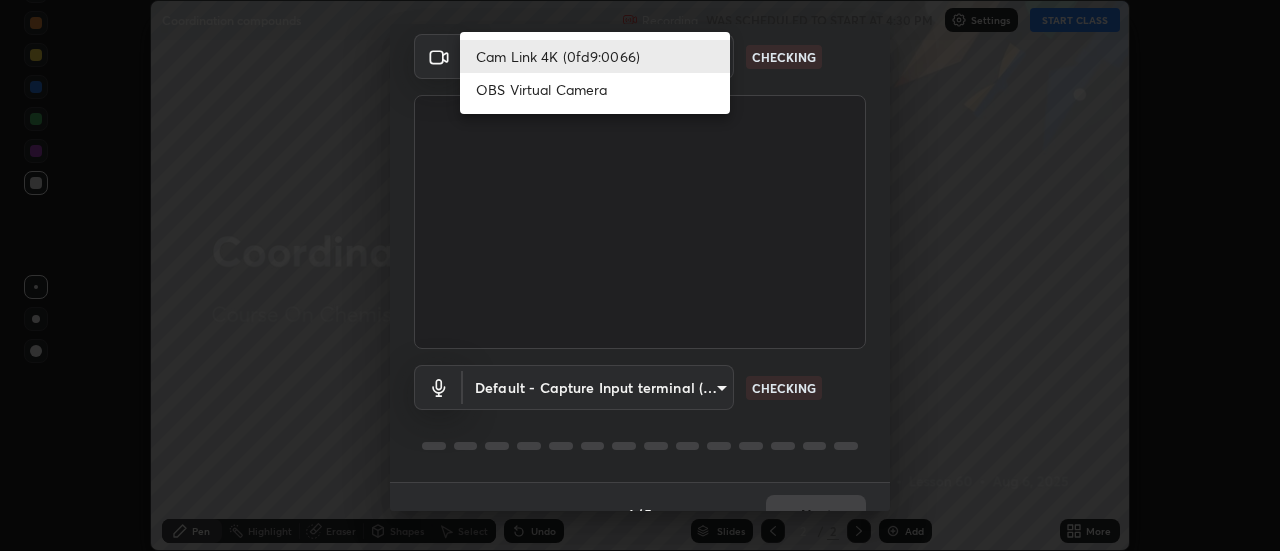 click on "OBS Virtual Camera" at bounding box center [595, 89] 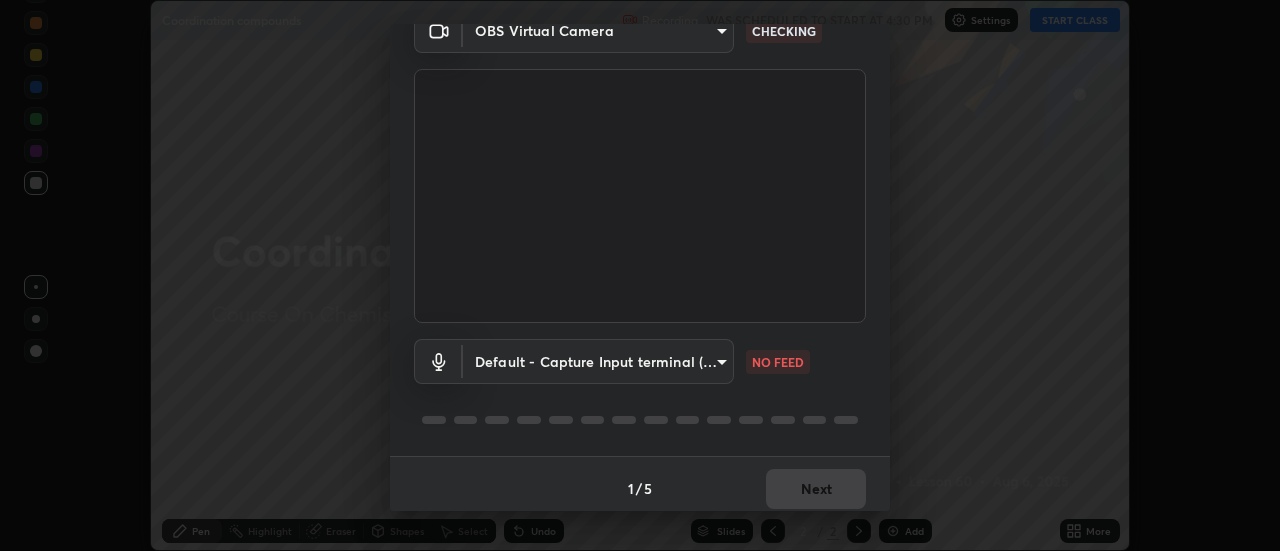 scroll, scrollTop: 100, scrollLeft: 0, axis: vertical 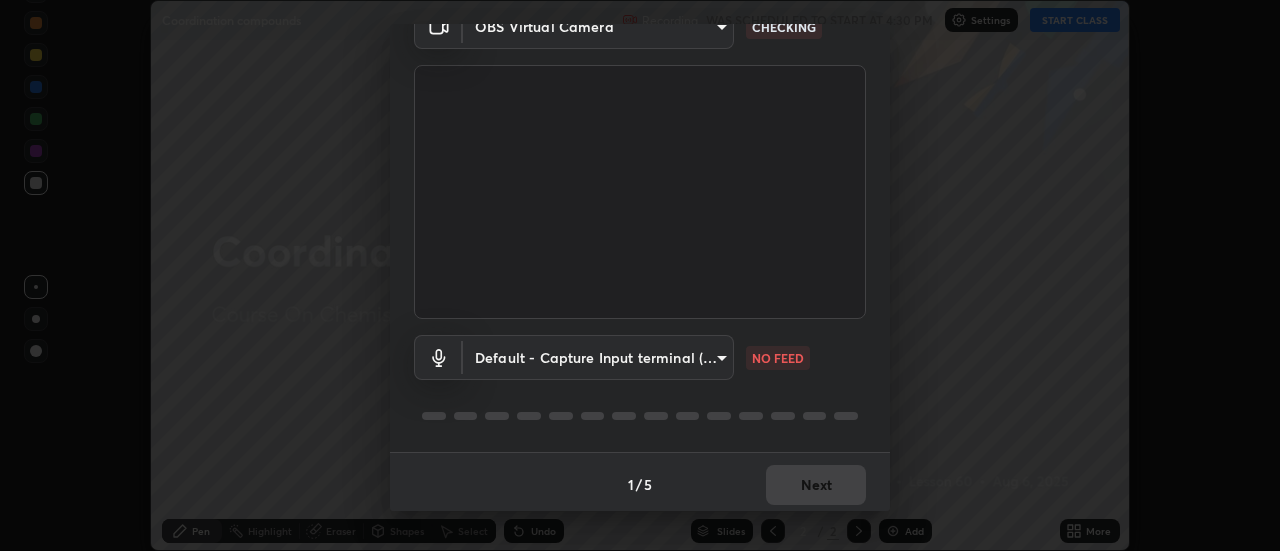 click on "Erase all Coordination compounds Recording WAS SCHEDULED TO START AT  4:30 PM Settings START CLASS Setting up your live class Coordination compounds • L60 of Course On Chemistry for JEE Excel 2 2026 [FIRST] [LAST] Pen Highlight Eraser Shapes Select Undo Slides 2 / 2 Add More No doubts shared Encourage your learners to ask a doubt for better clarity Report an issue Reason for reporting Buffering Chat not working Audio - Video sync issue Educator video quality low ​ Attach an image Report Media settings OBS Virtual Camera [HASH] CHECKING Default - Capture Input terminal (Digital Array MIC) default NO FEED 1 / 5 Next" at bounding box center (640, 275) 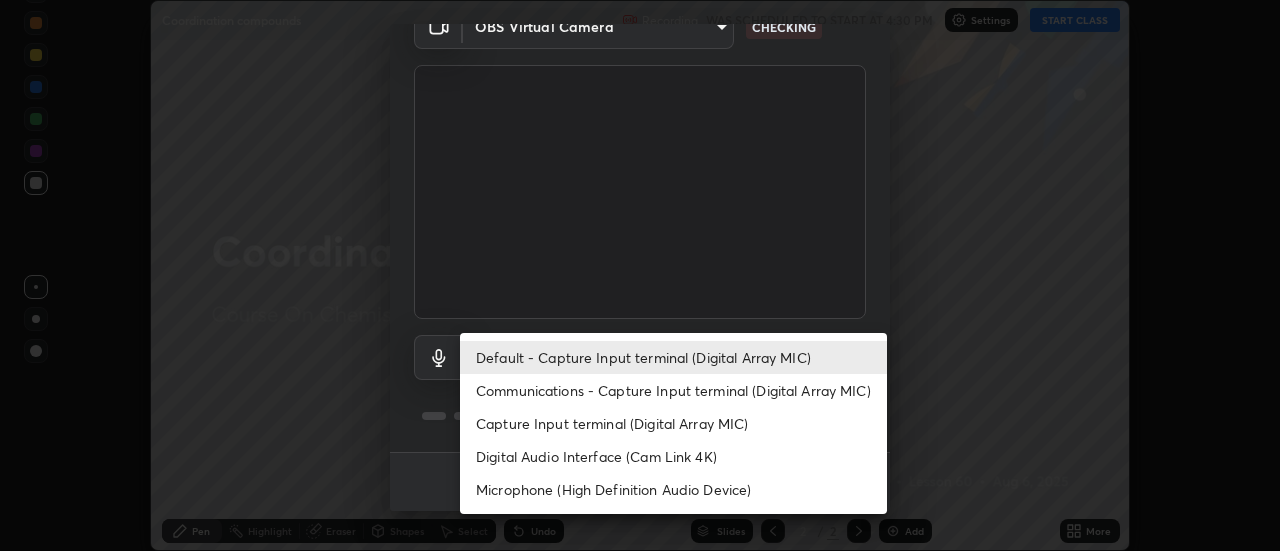 click on "Communications - Capture Input terminal (Digital Array MIC)" at bounding box center (673, 390) 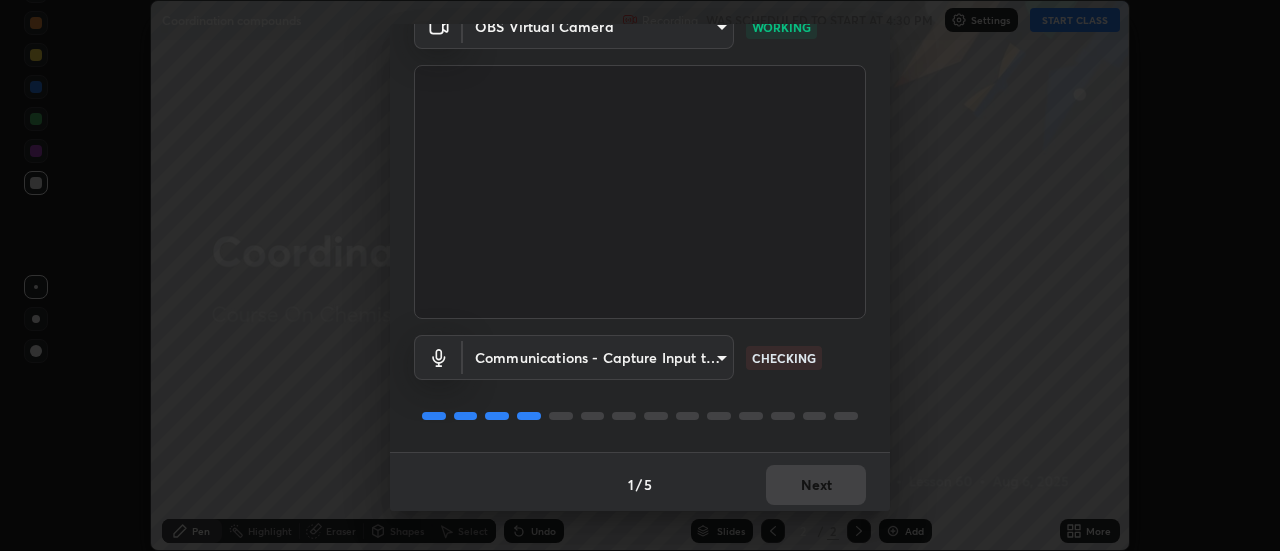scroll, scrollTop: 105, scrollLeft: 0, axis: vertical 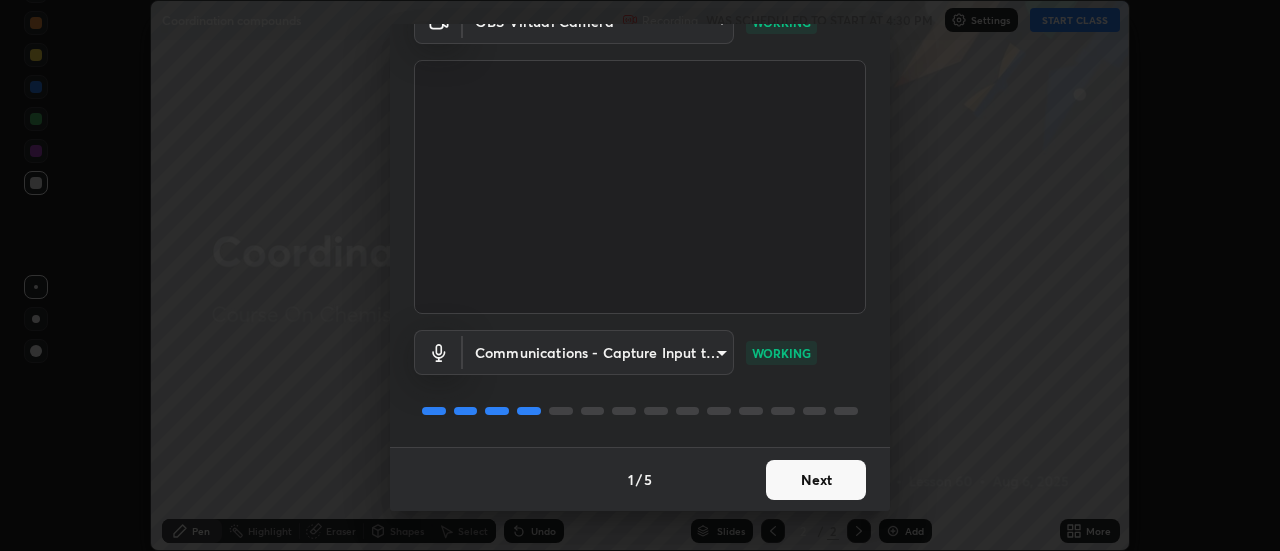 click on "Next" at bounding box center [816, 480] 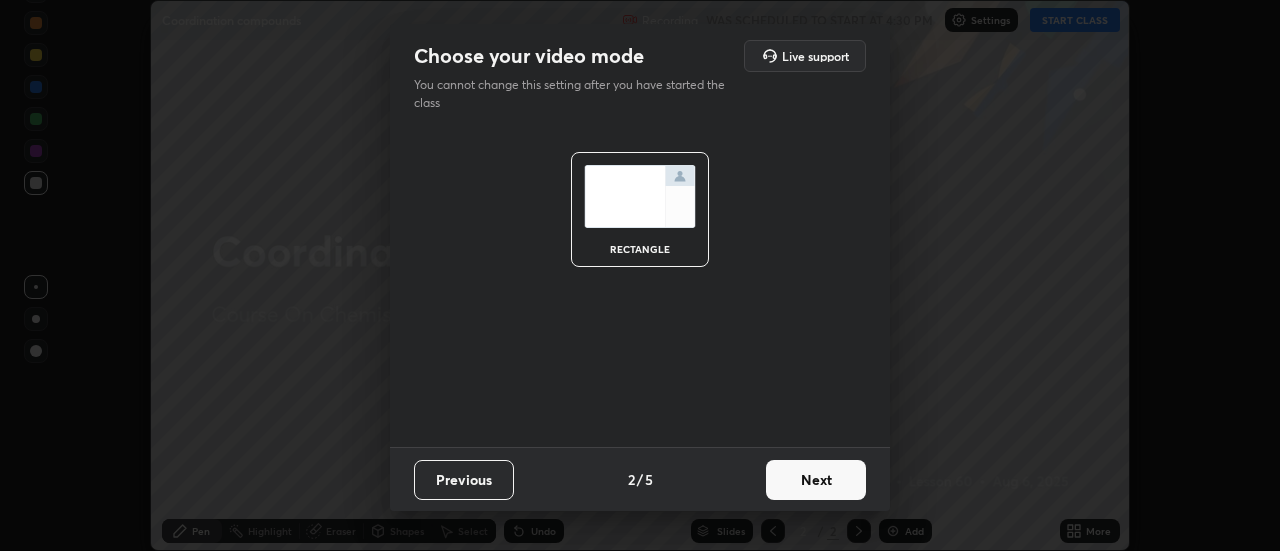 scroll, scrollTop: 0, scrollLeft: 0, axis: both 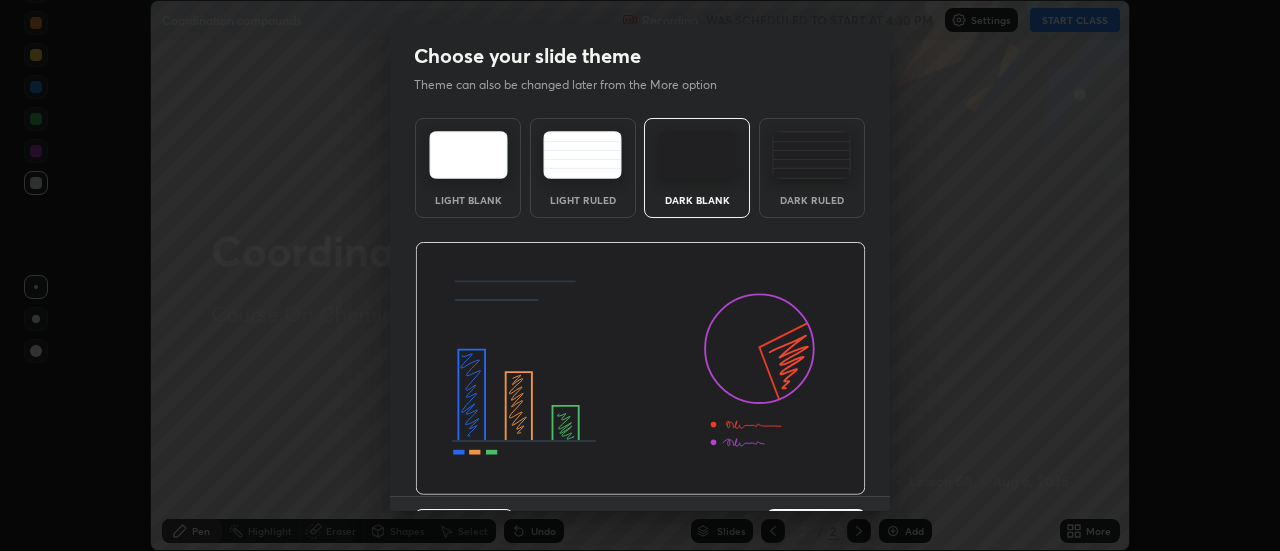 click at bounding box center [640, 369] 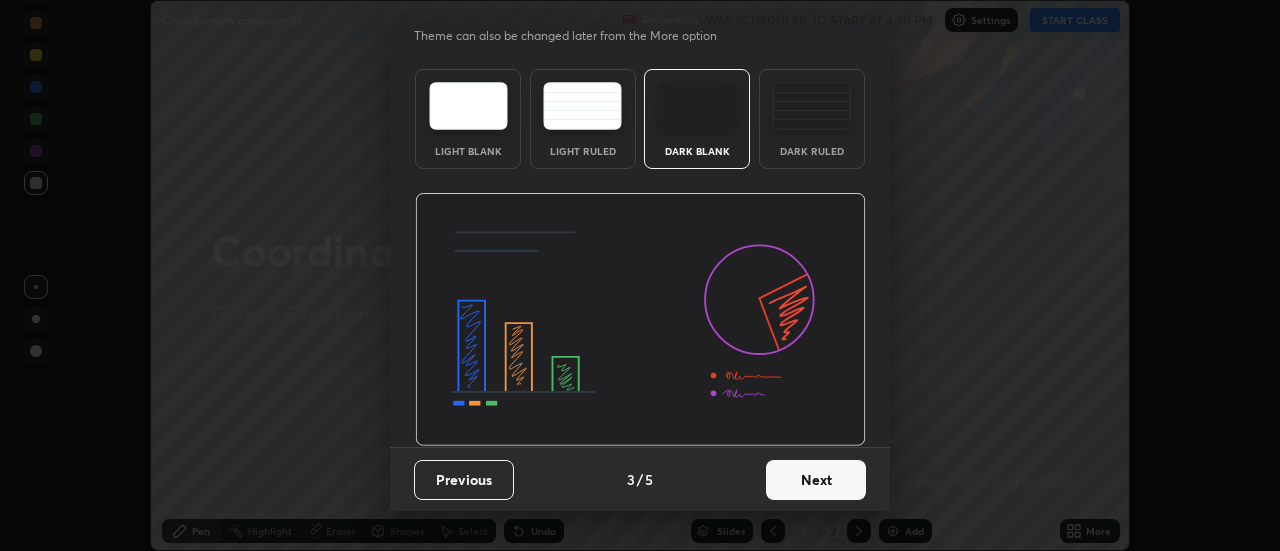 click on "Next" at bounding box center (816, 480) 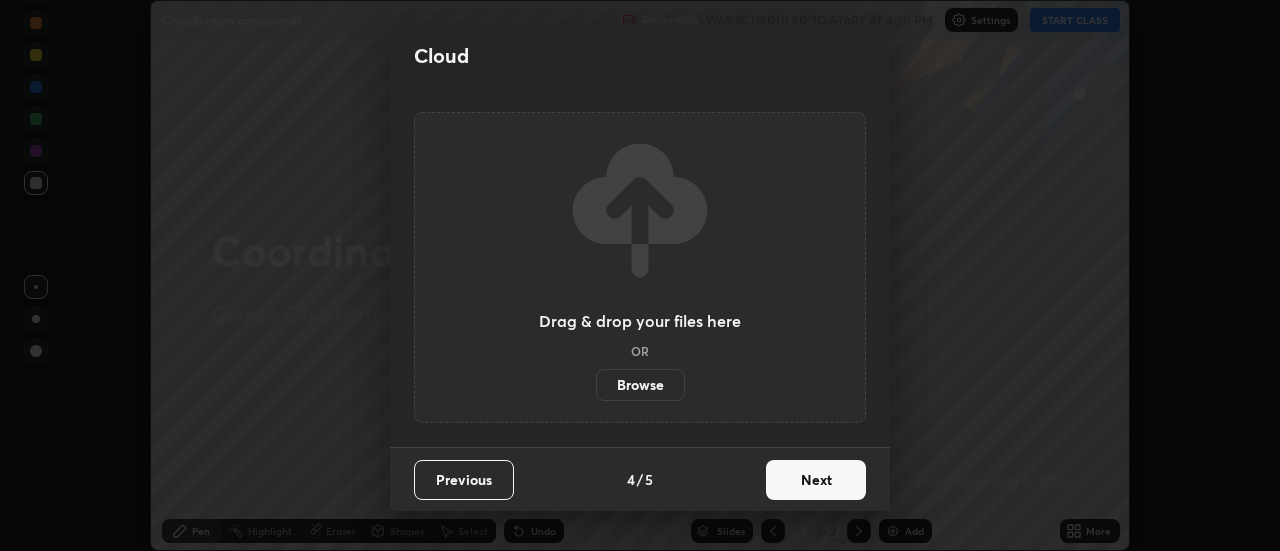 scroll, scrollTop: 0, scrollLeft: 0, axis: both 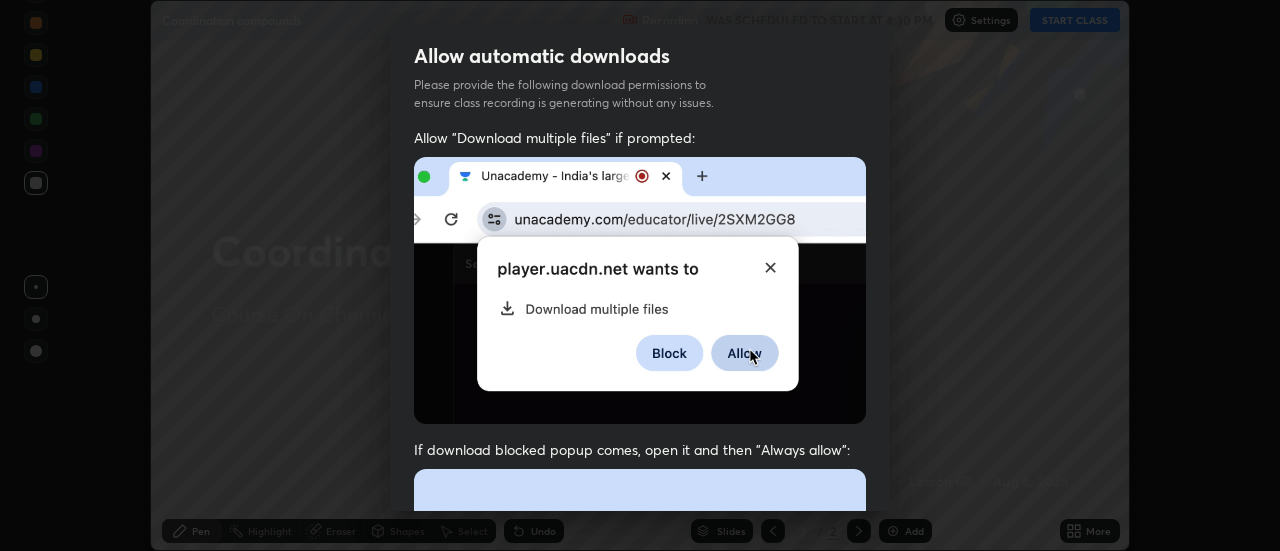 click at bounding box center [640, 687] 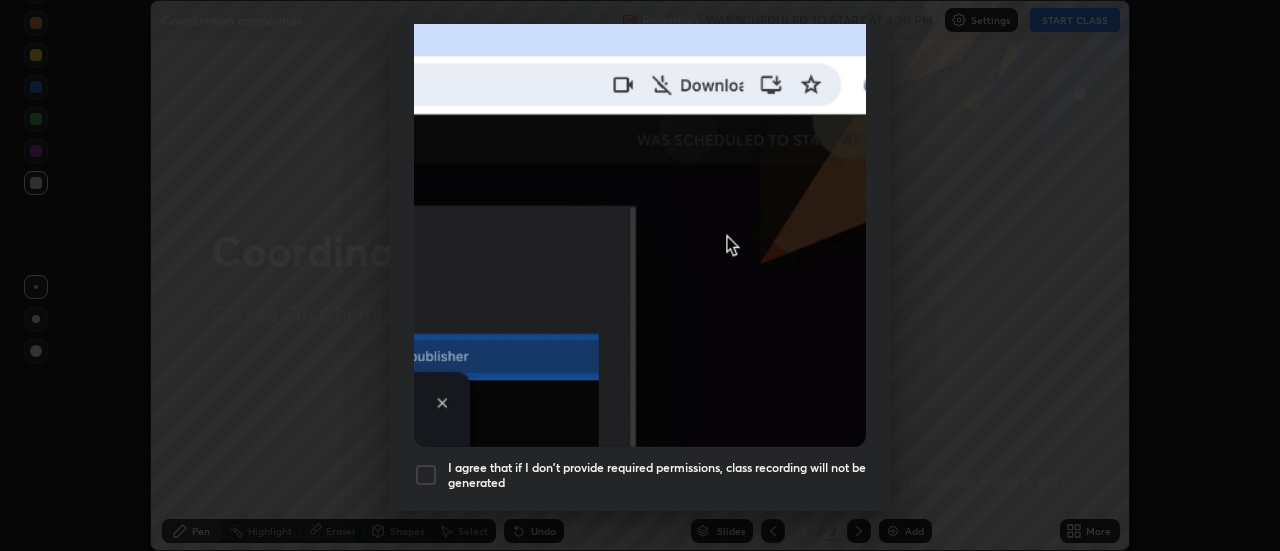 scroll, scrollTop: 462, scrollLeft: 0, axis: vertical 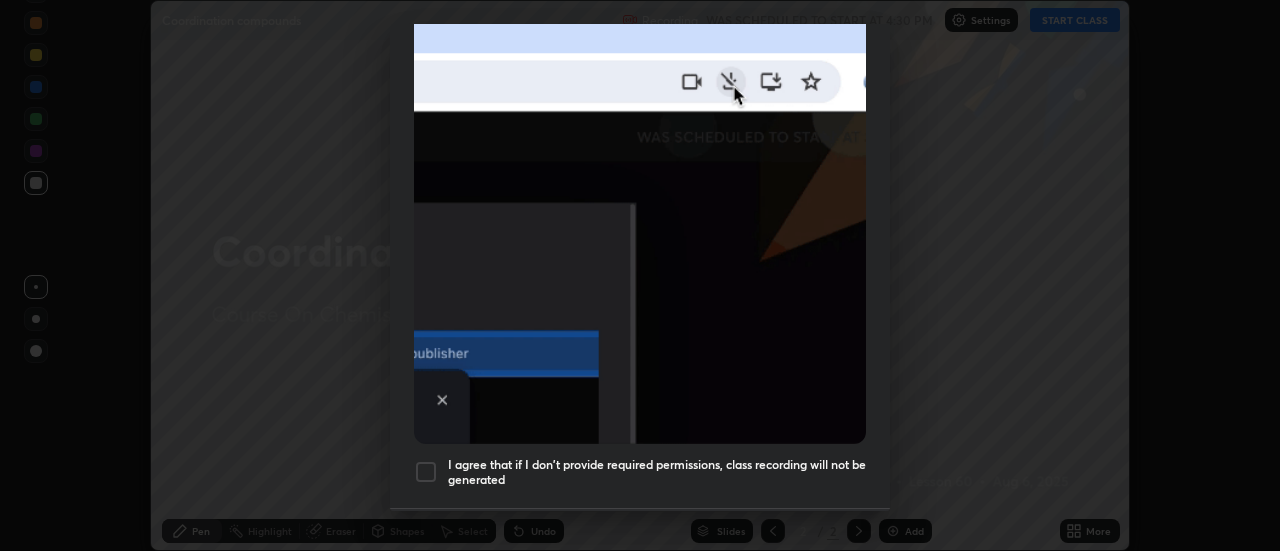 click at bounding box center [426, 472] 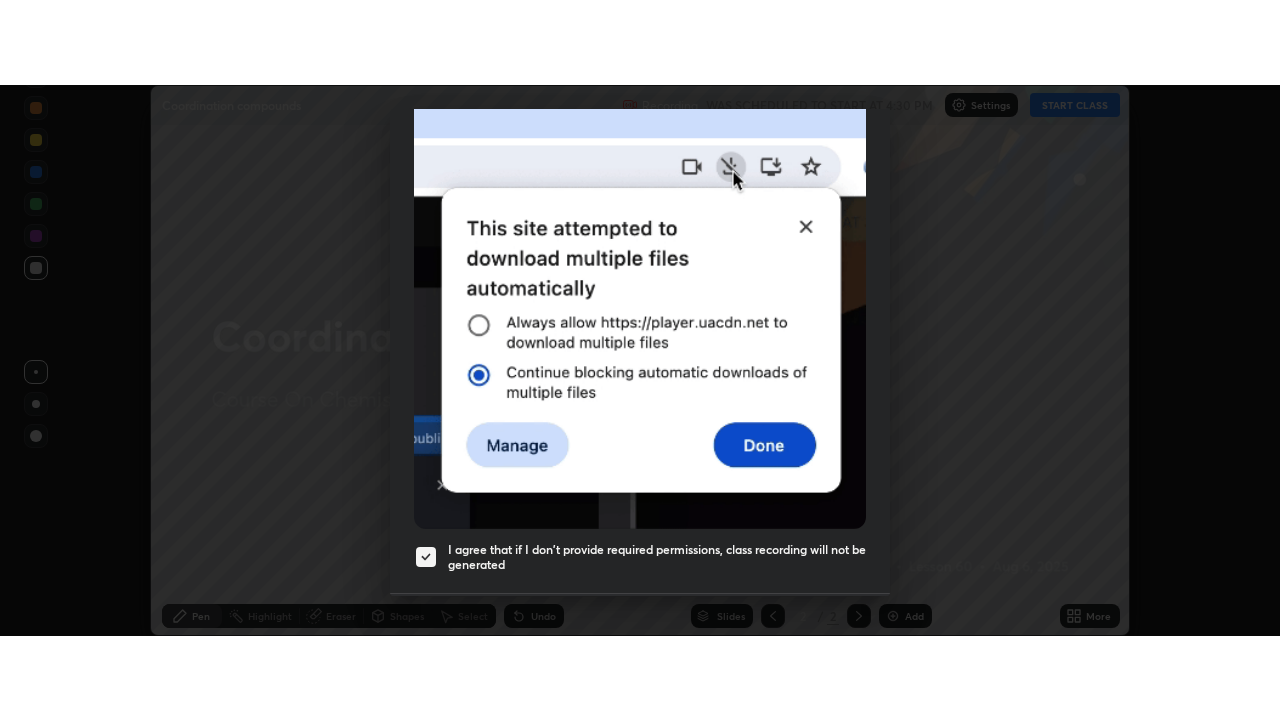 scroll, scrollTop: 513, scrollLeft: 0, axis: vertical 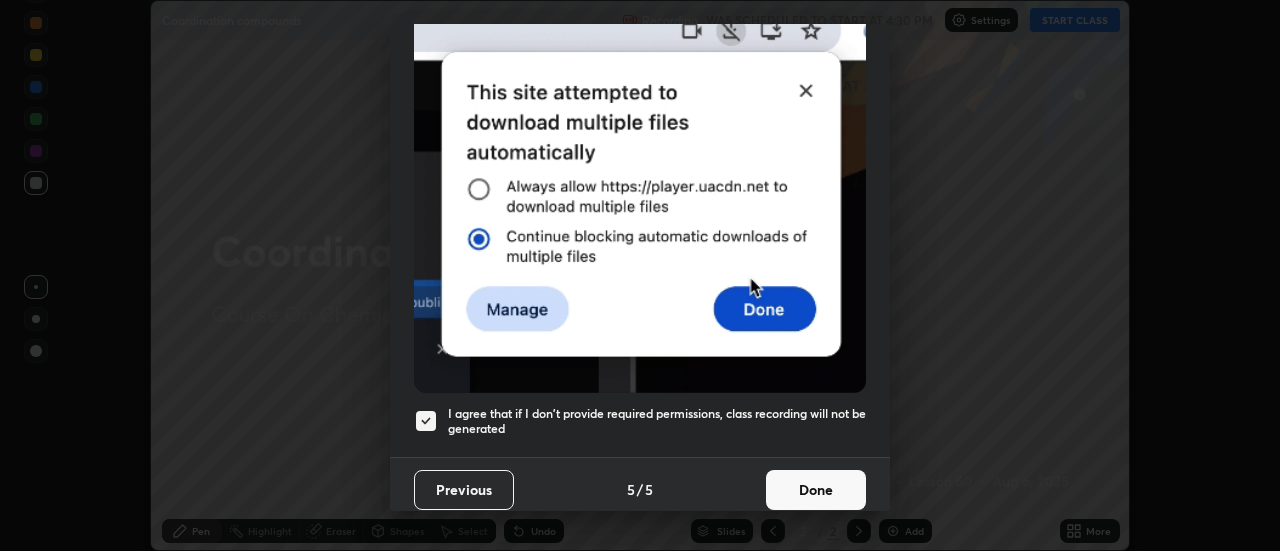 click on "Done" at bounding box center (816, 490) 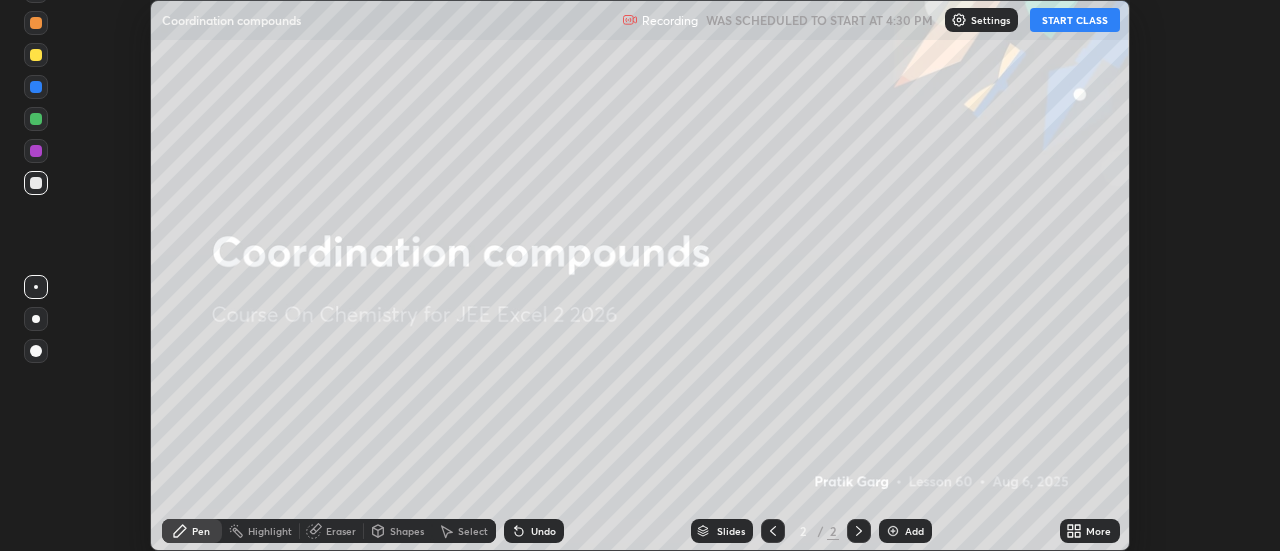 click on "START CLASS" at bounding box center [1075, 20] 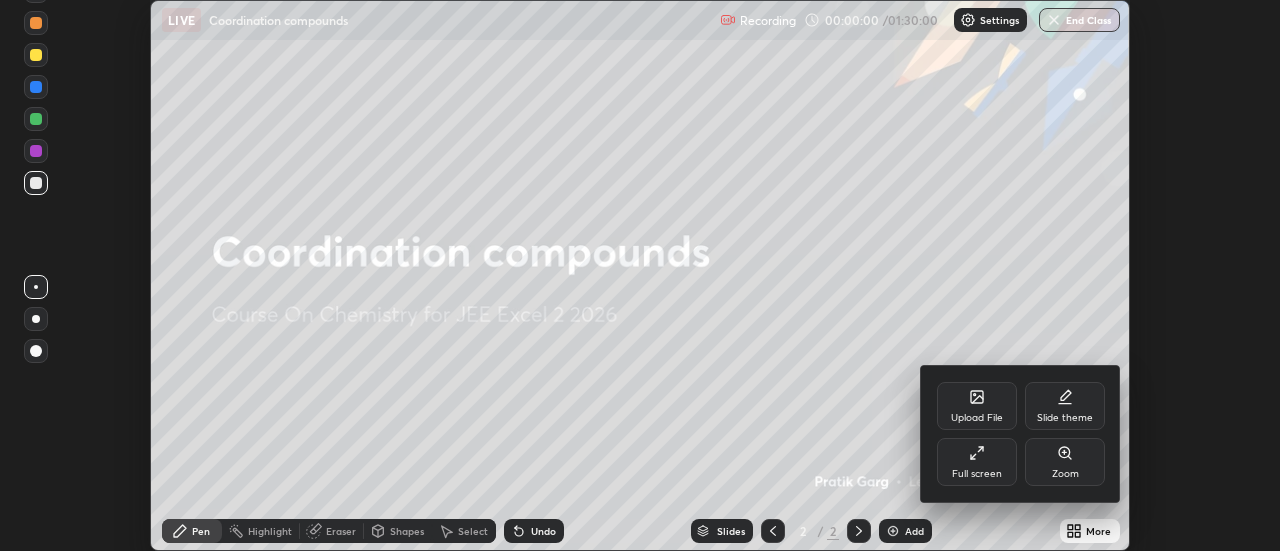 click on "Full screen" at bounding box center (977, 462) 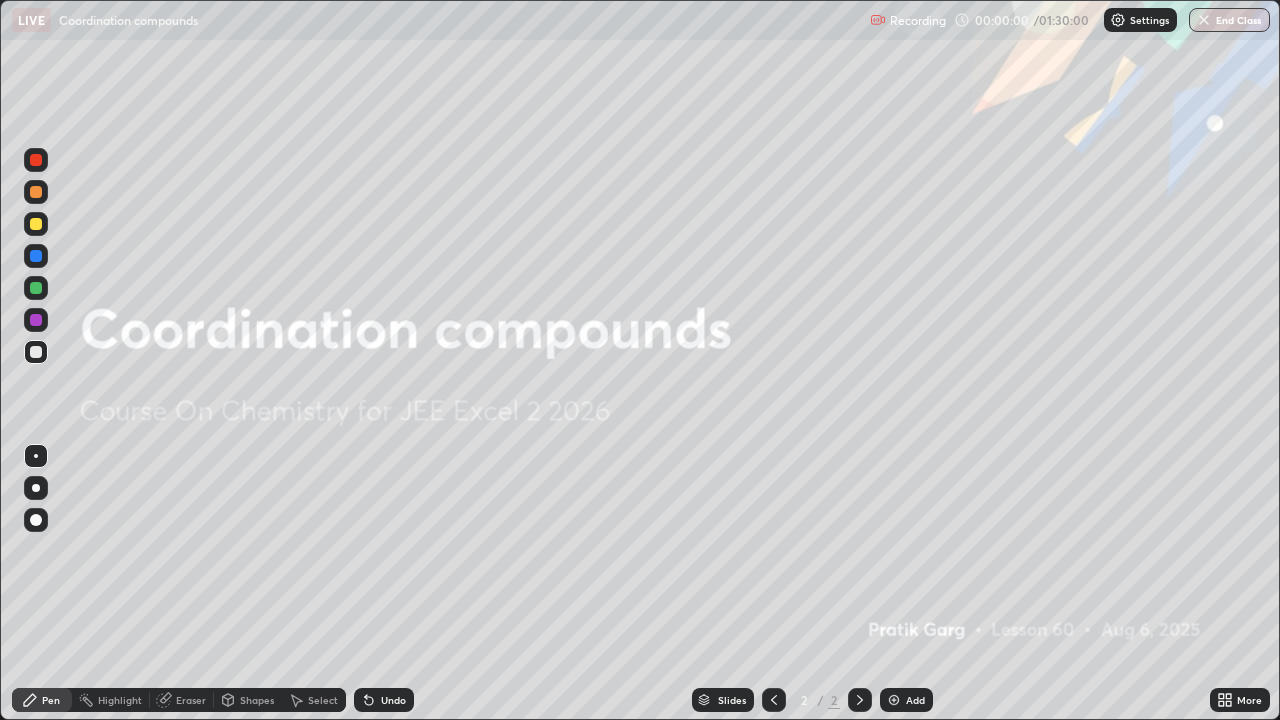 scroll, scrollTop: 99280, scrollLeft: 98720, axis: both 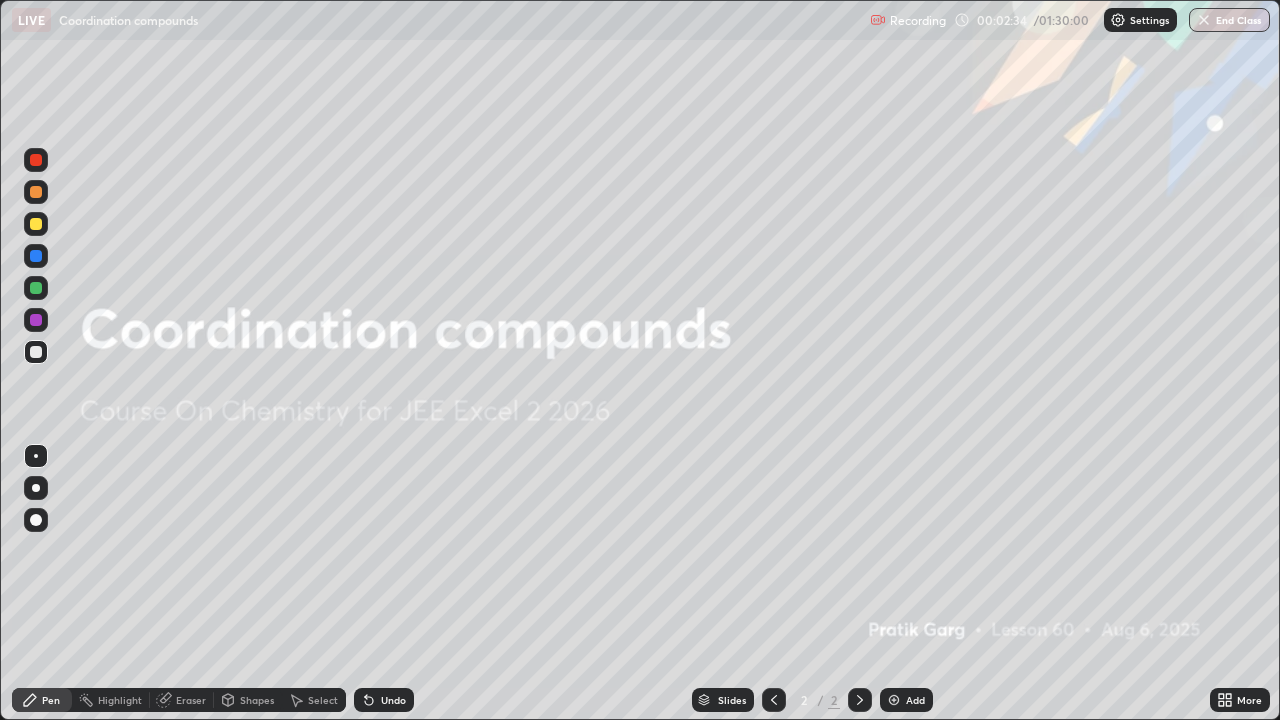 click on "Add" at bounding box center [906, 700] 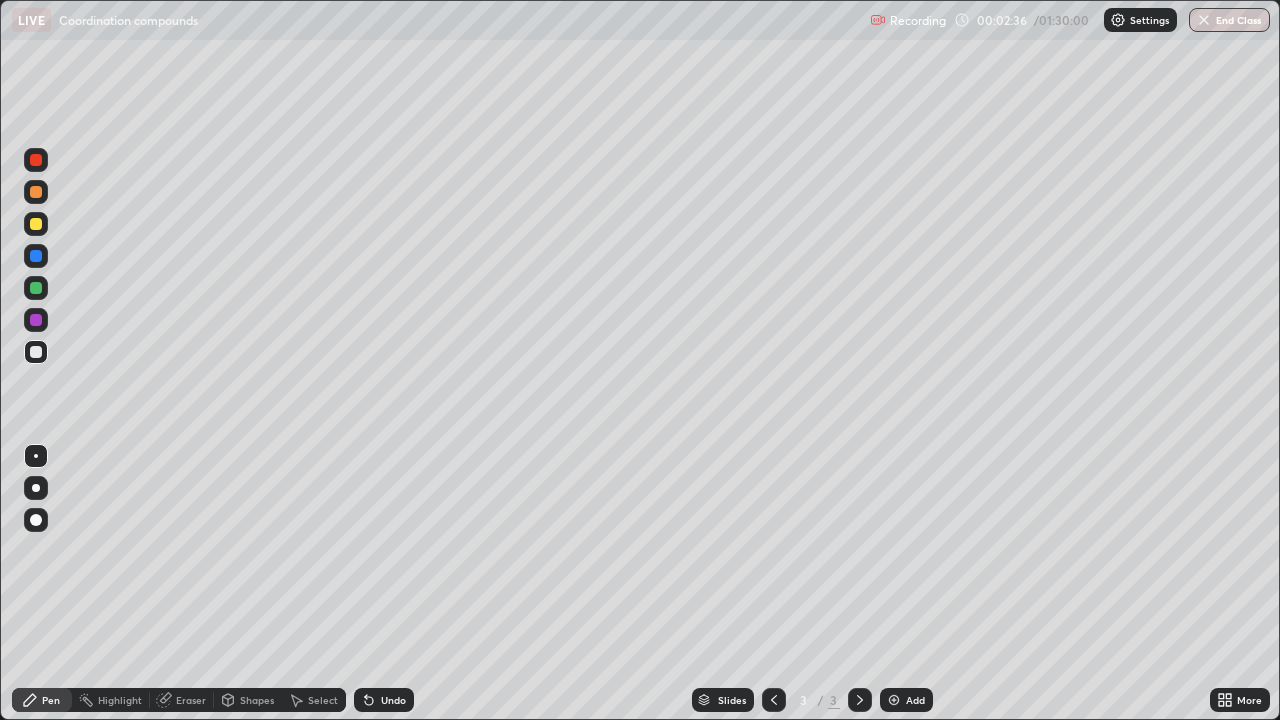 click at bounding box center (36, 288) 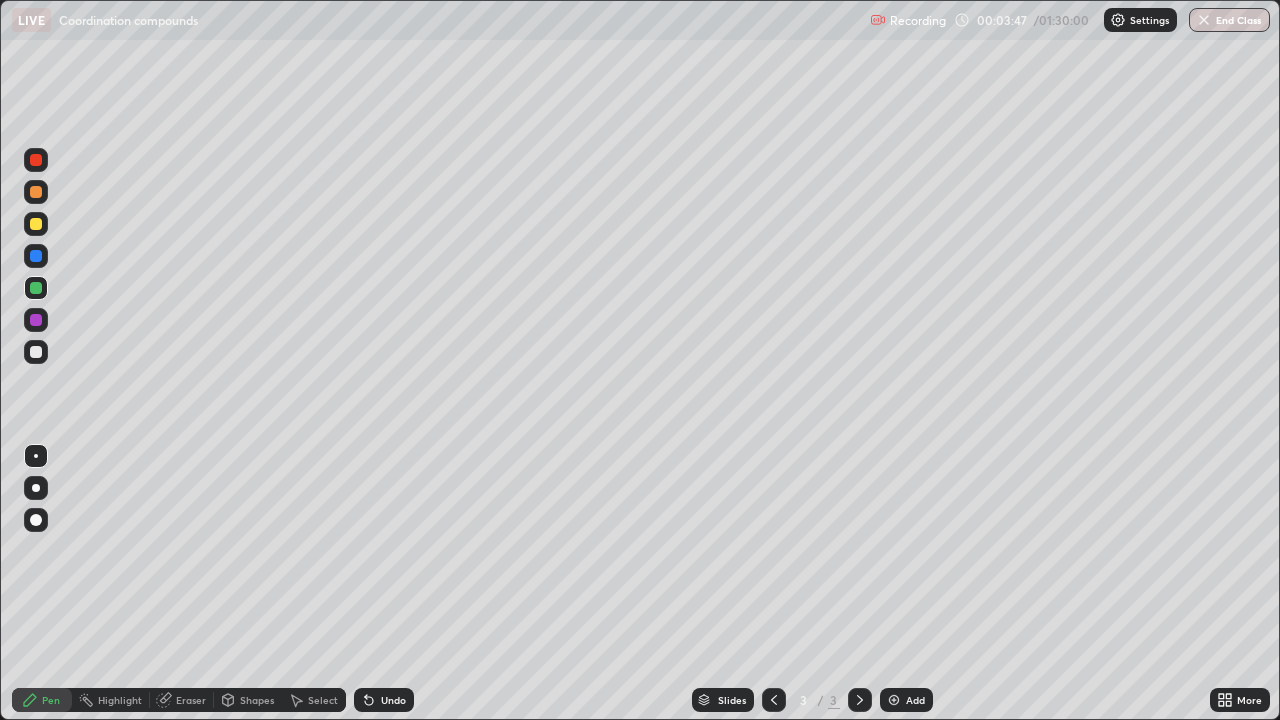 click on "Shapes" at bounding box center [257, 700] 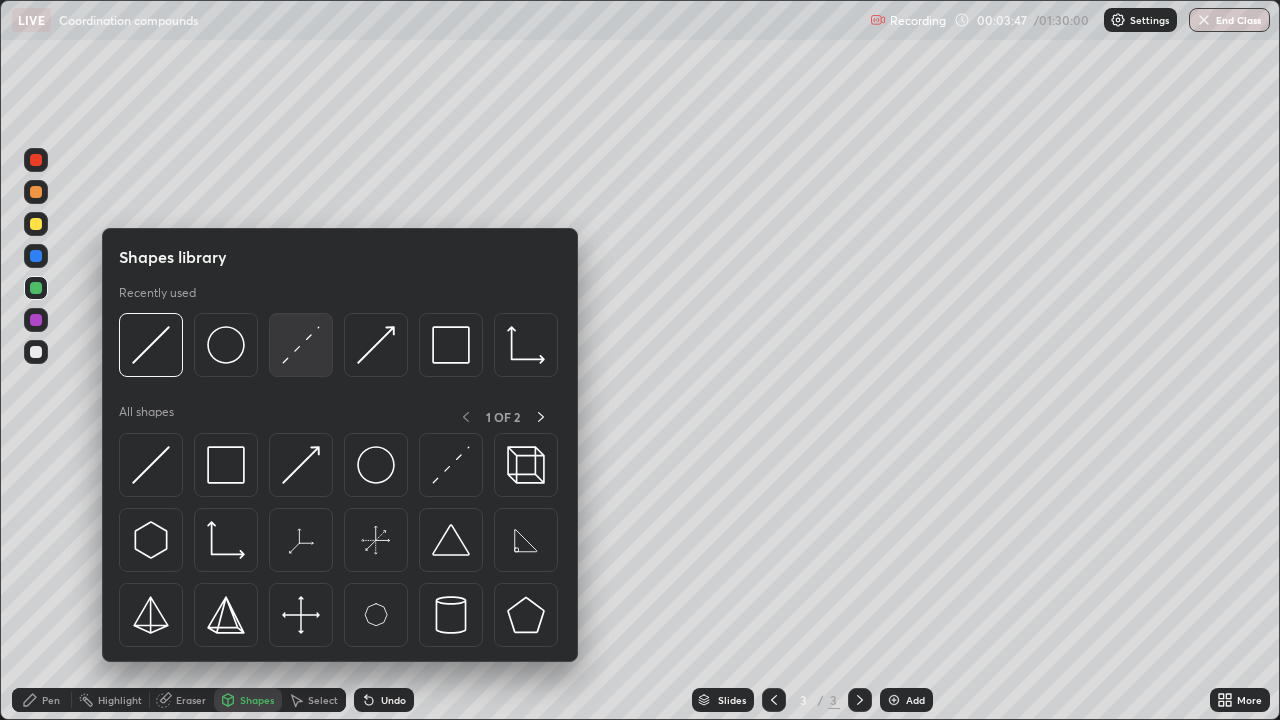 click at bounding box center (301, 345) 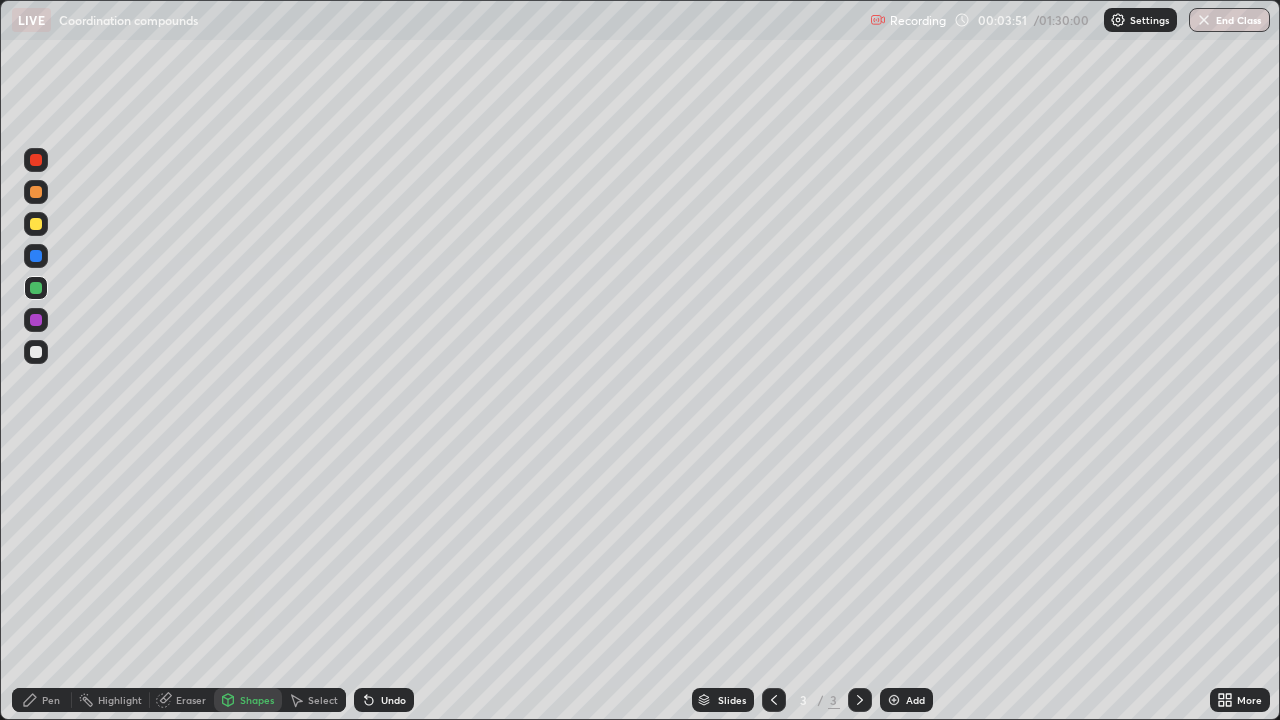 click on "Pen" at bounding box center [51, 700] 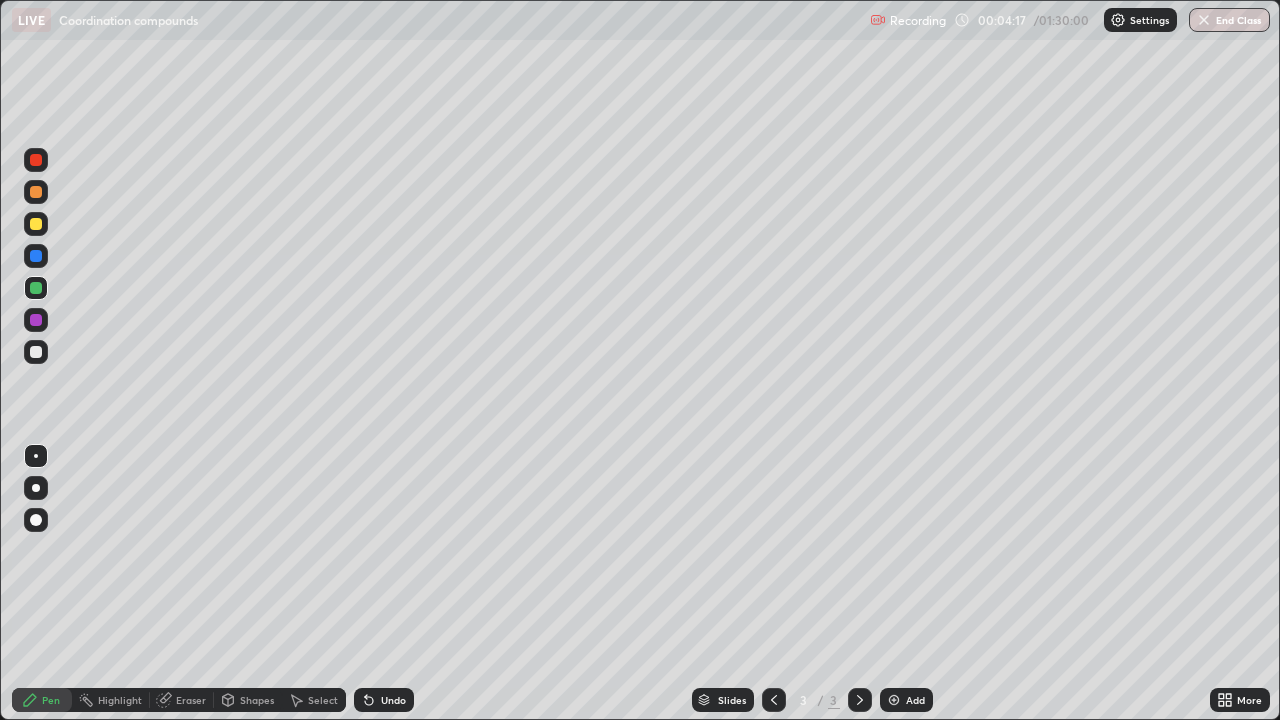 click on "Shapes" at bounding box center (248, 700) 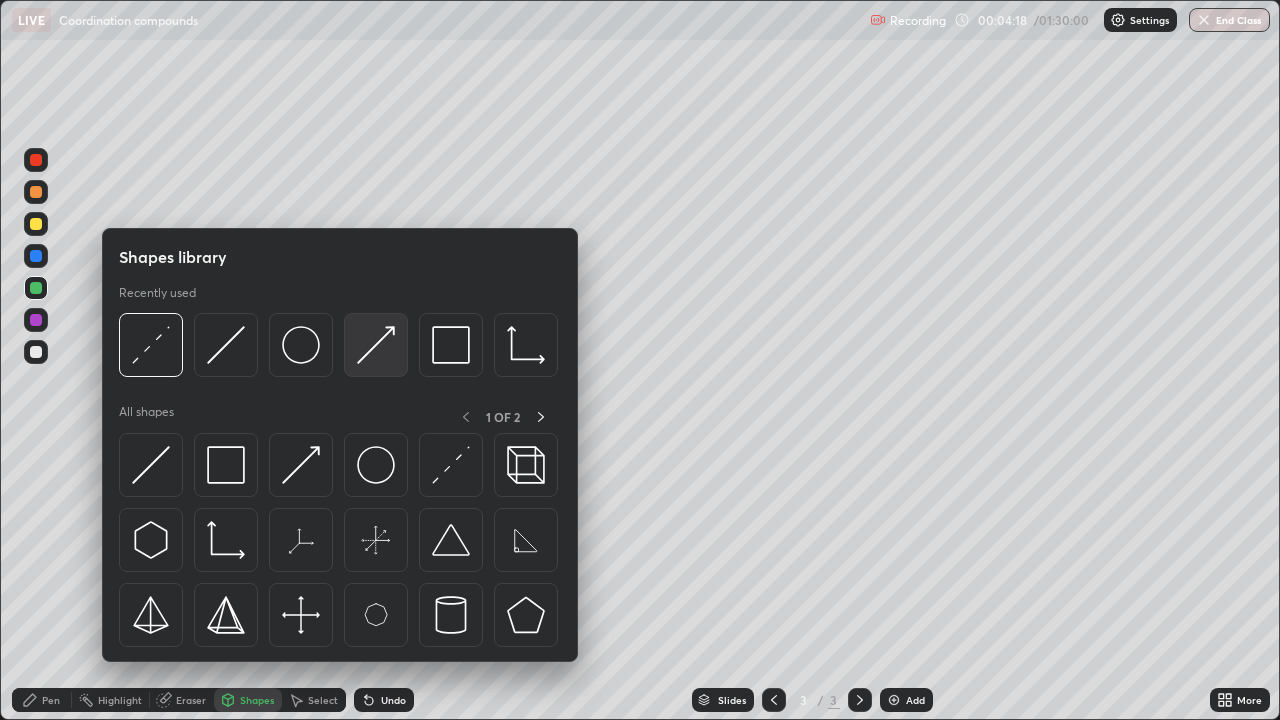 click at bounding box center (376, 345) 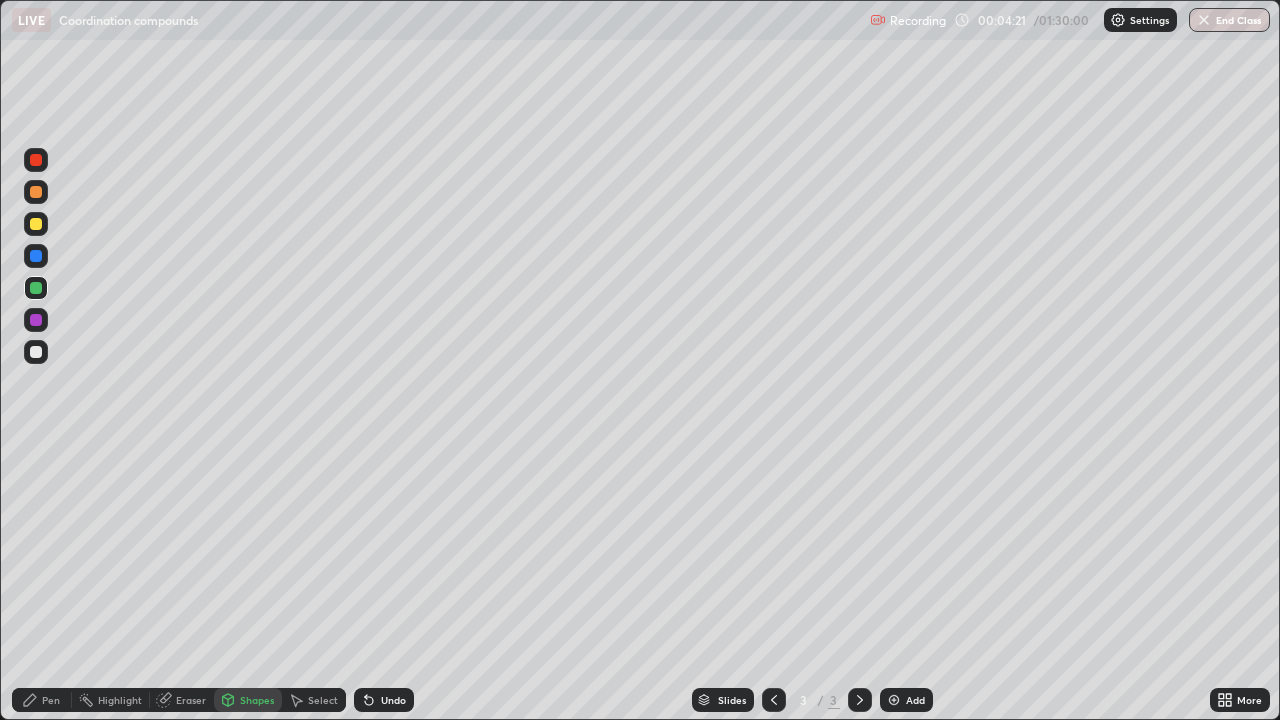 click 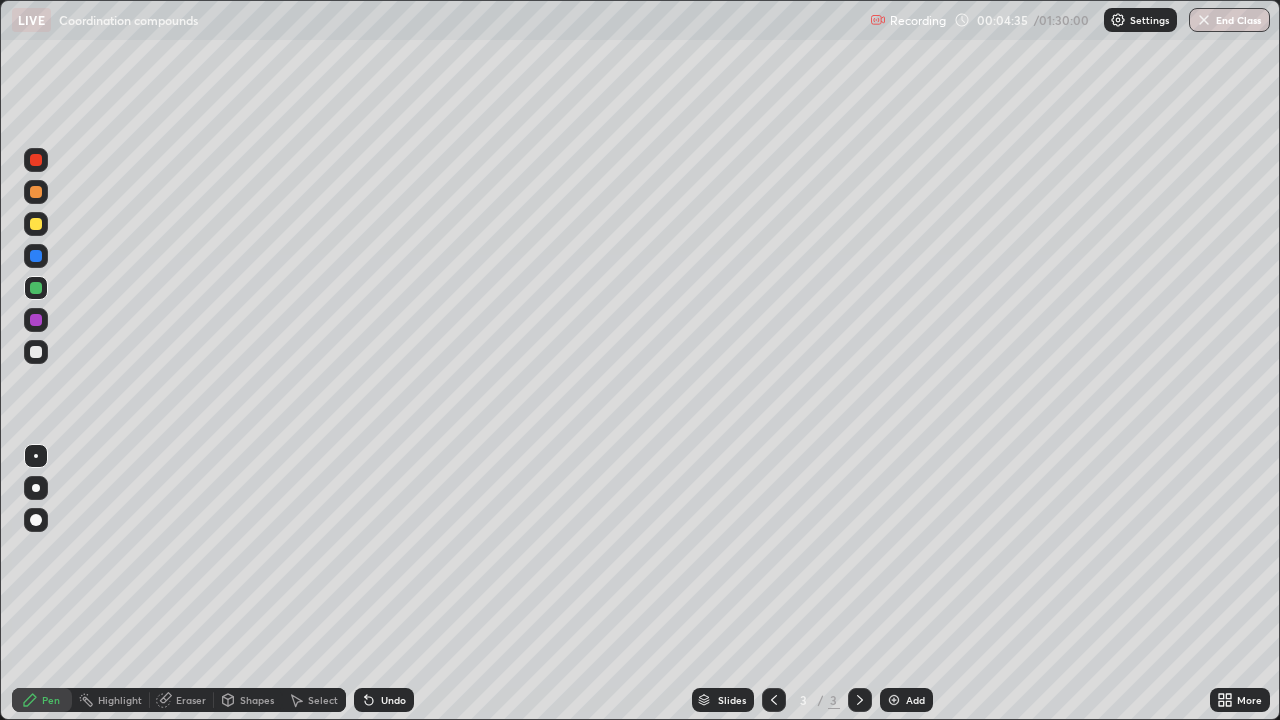 click at bounding box center [36, 352] 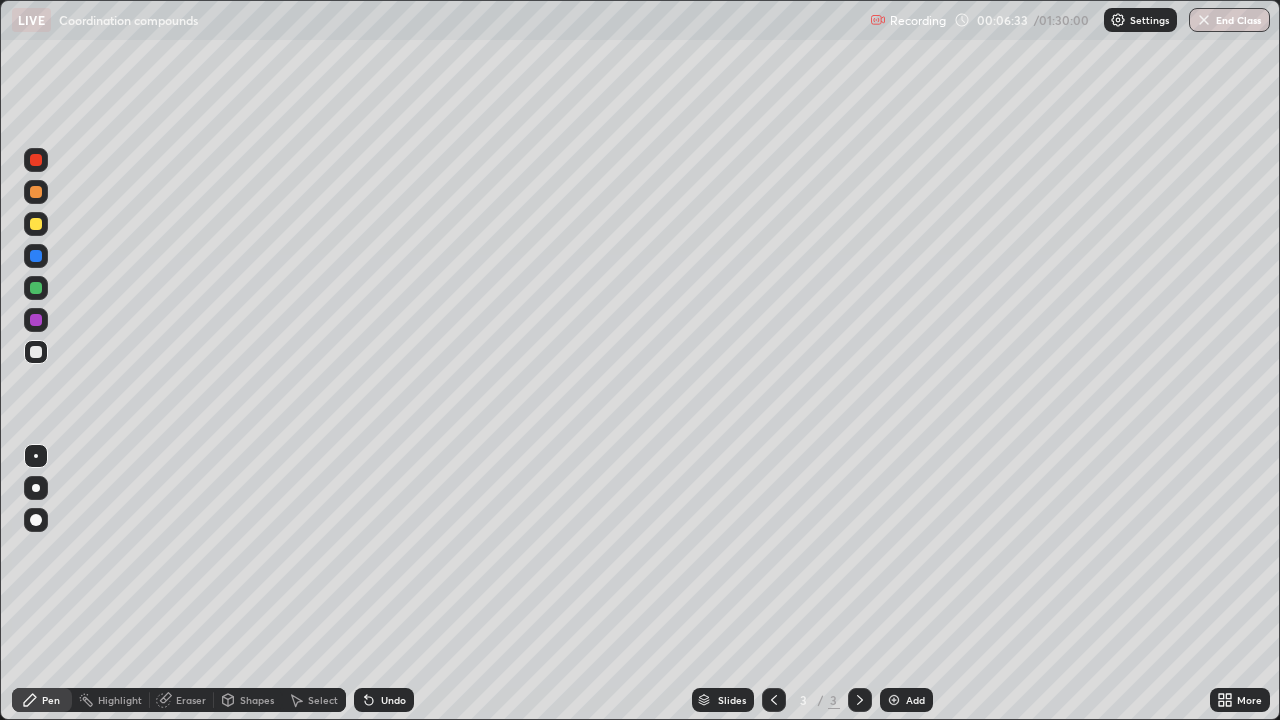 click on "Undo" at bounding box center (384, 700) 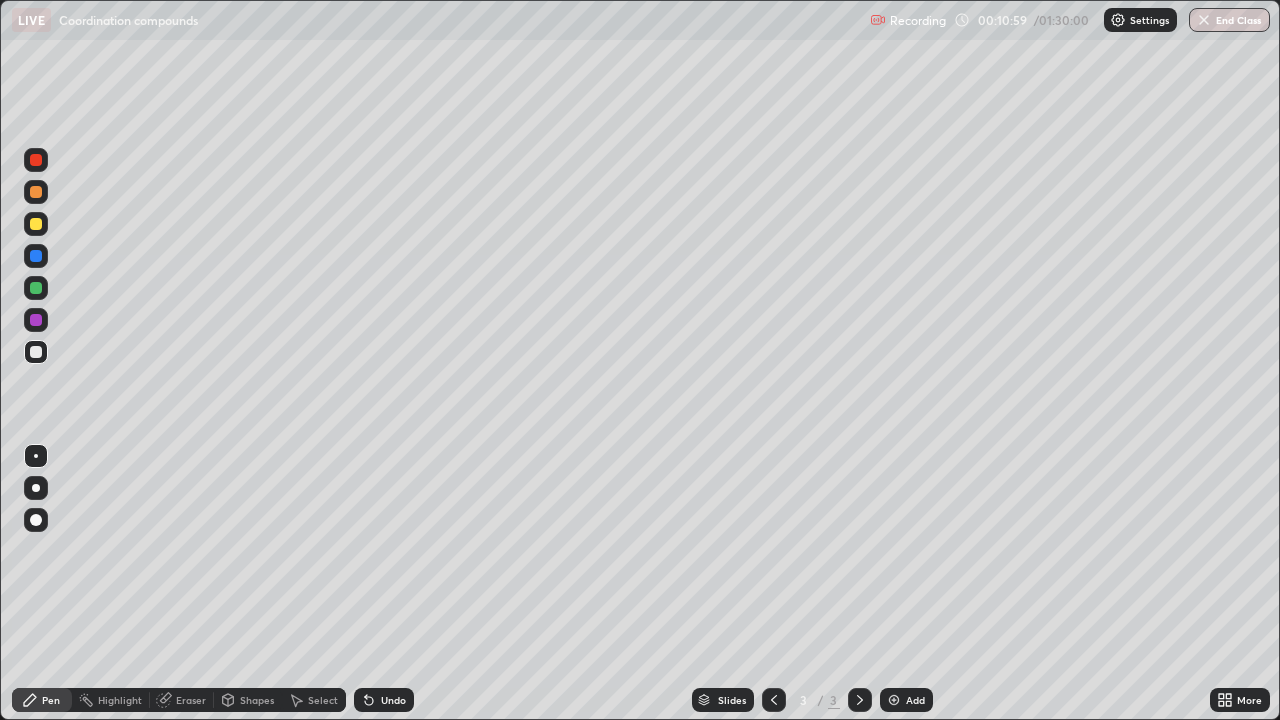 click on "Add" at bounding box center (906, 700) 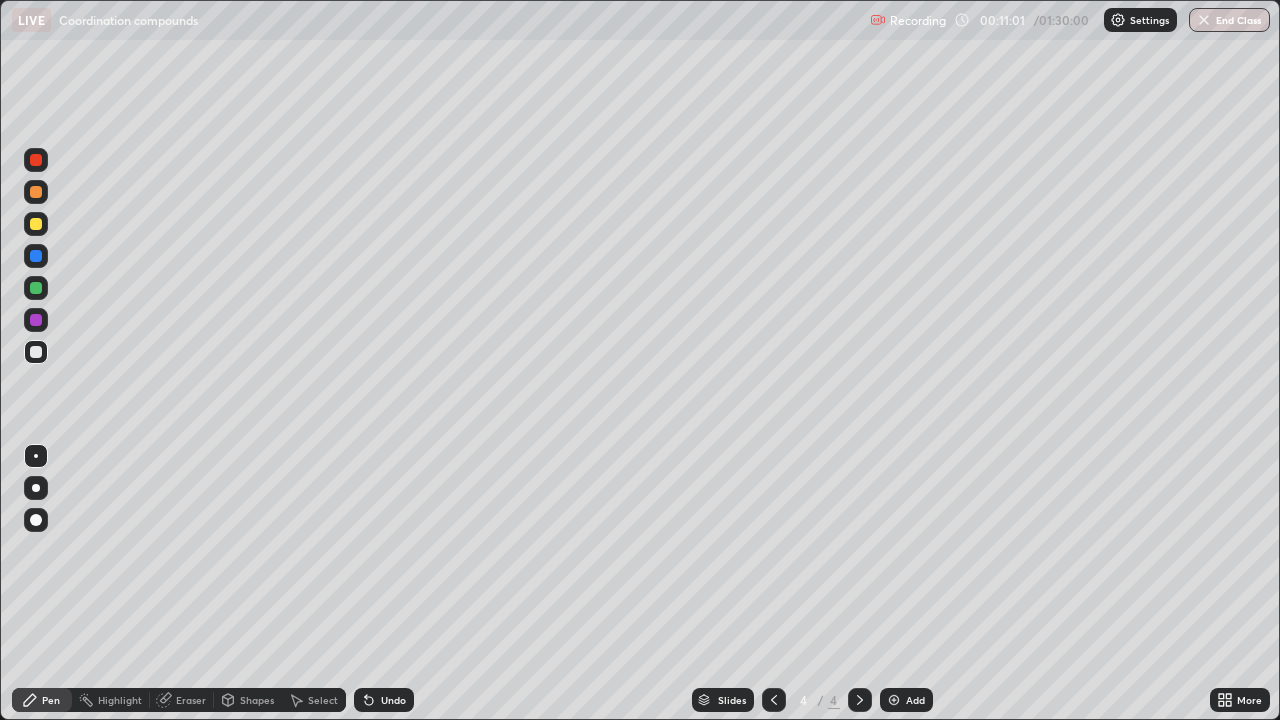 click at bounding box center (36, 192) 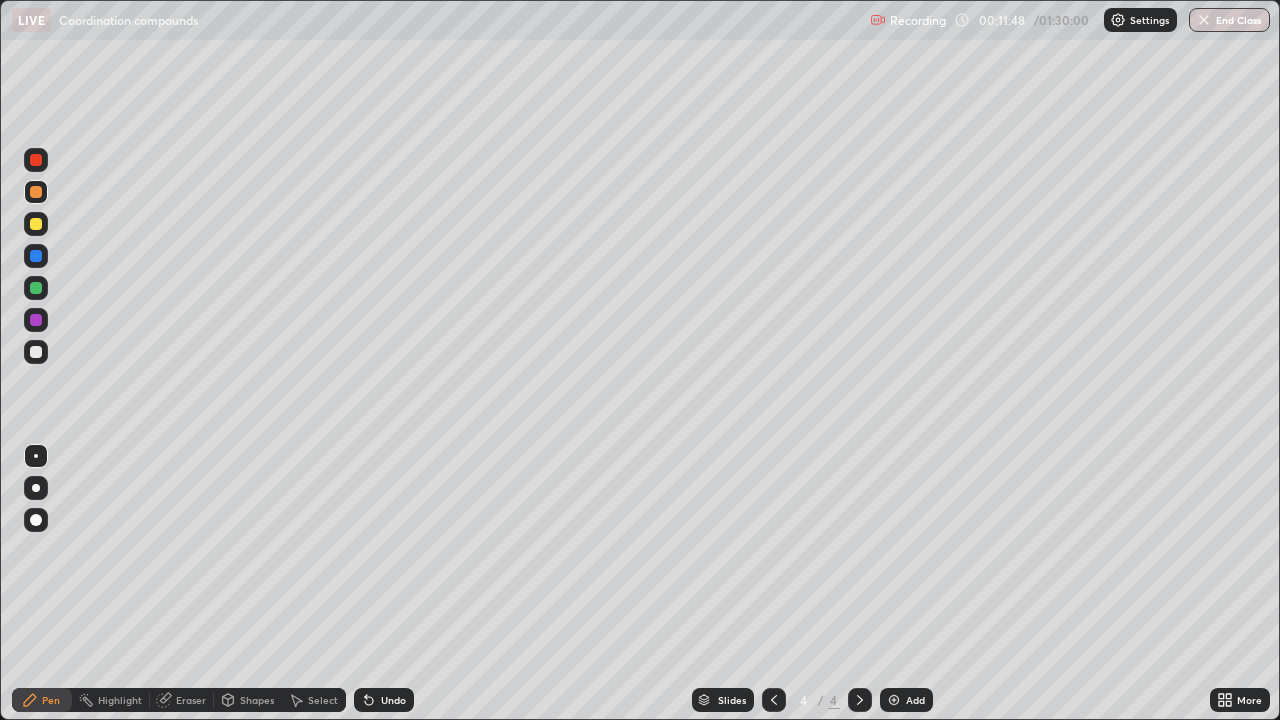 click on "Undo" at bounding box center [393, 700] 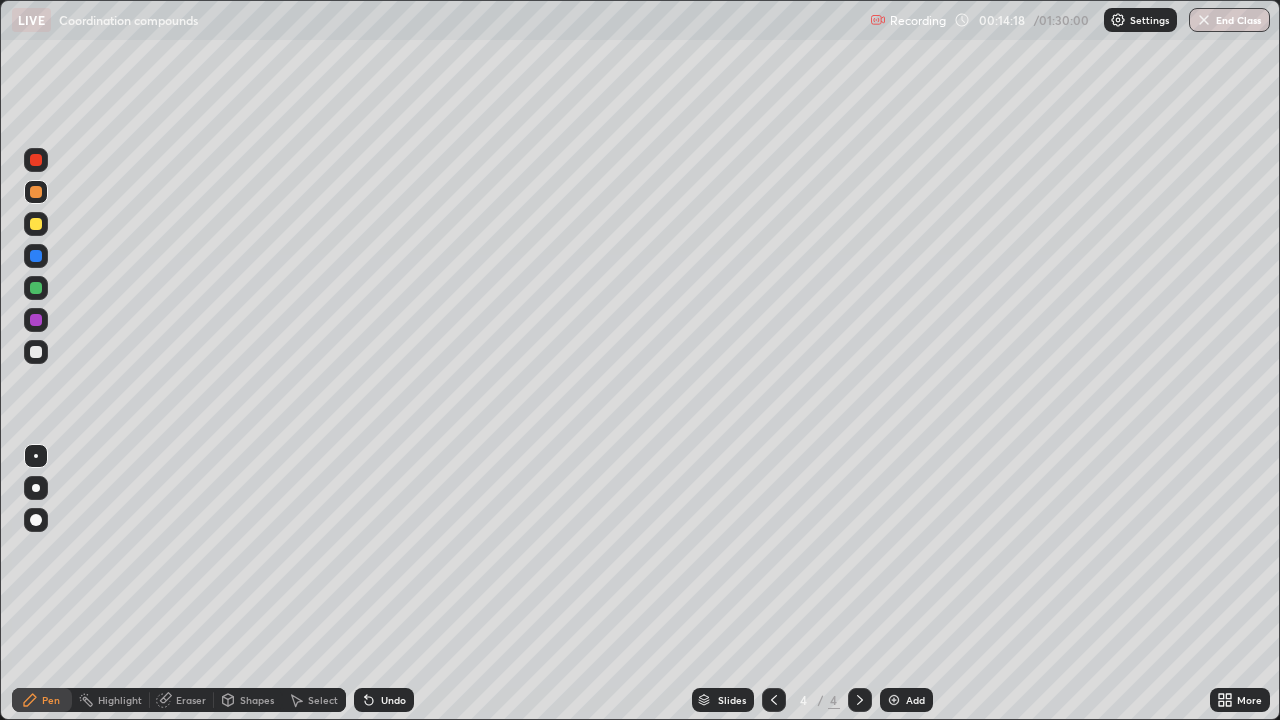 click 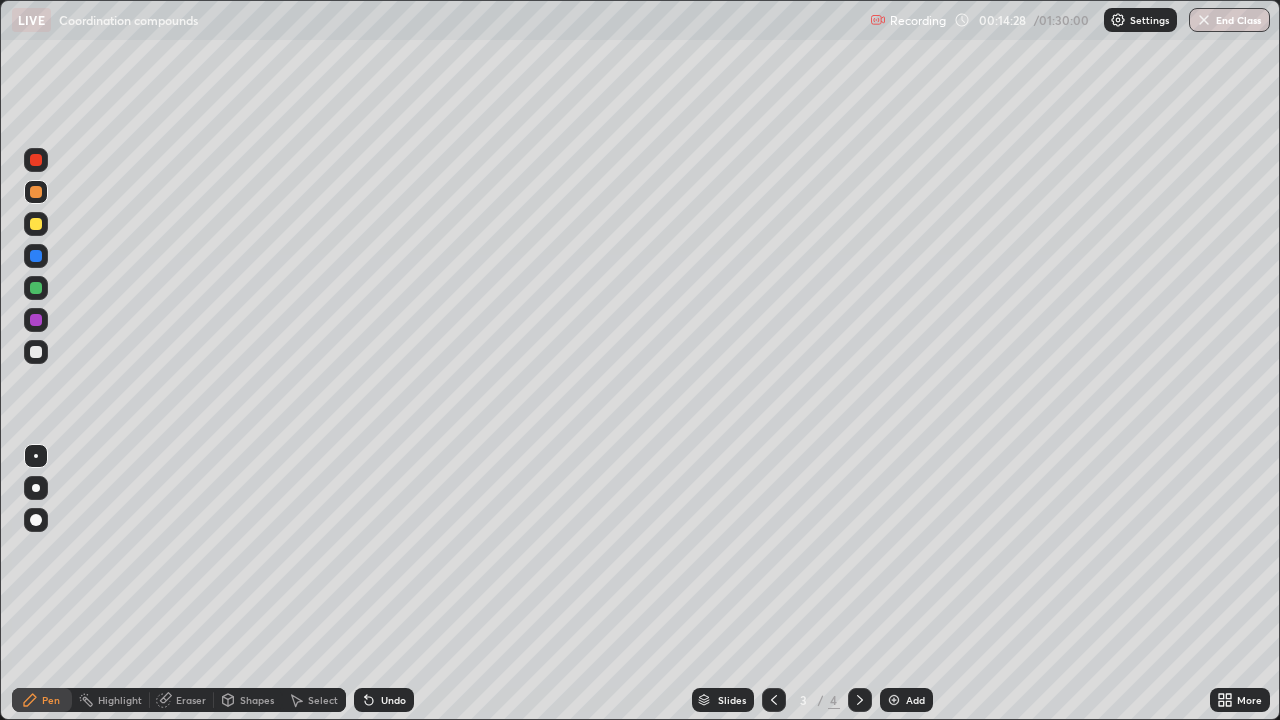 click at bounding box center (860, 700) 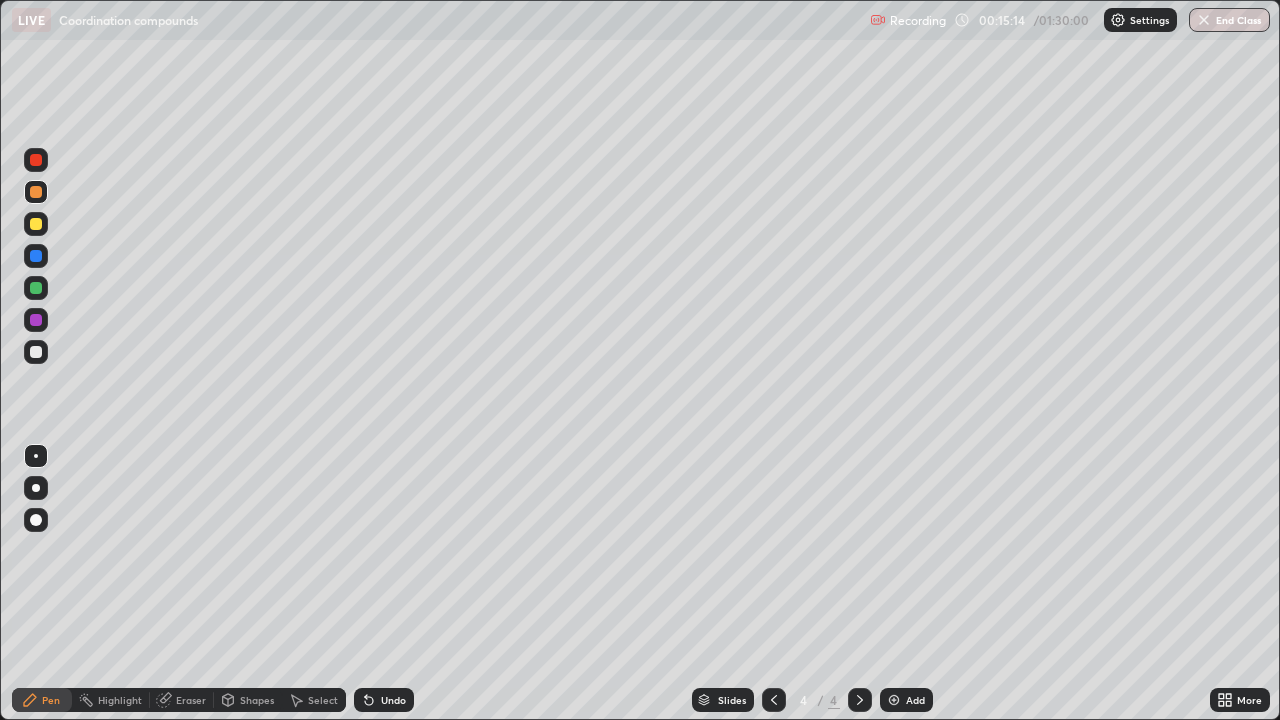 click on "Add" at bounding box center [906, 700] 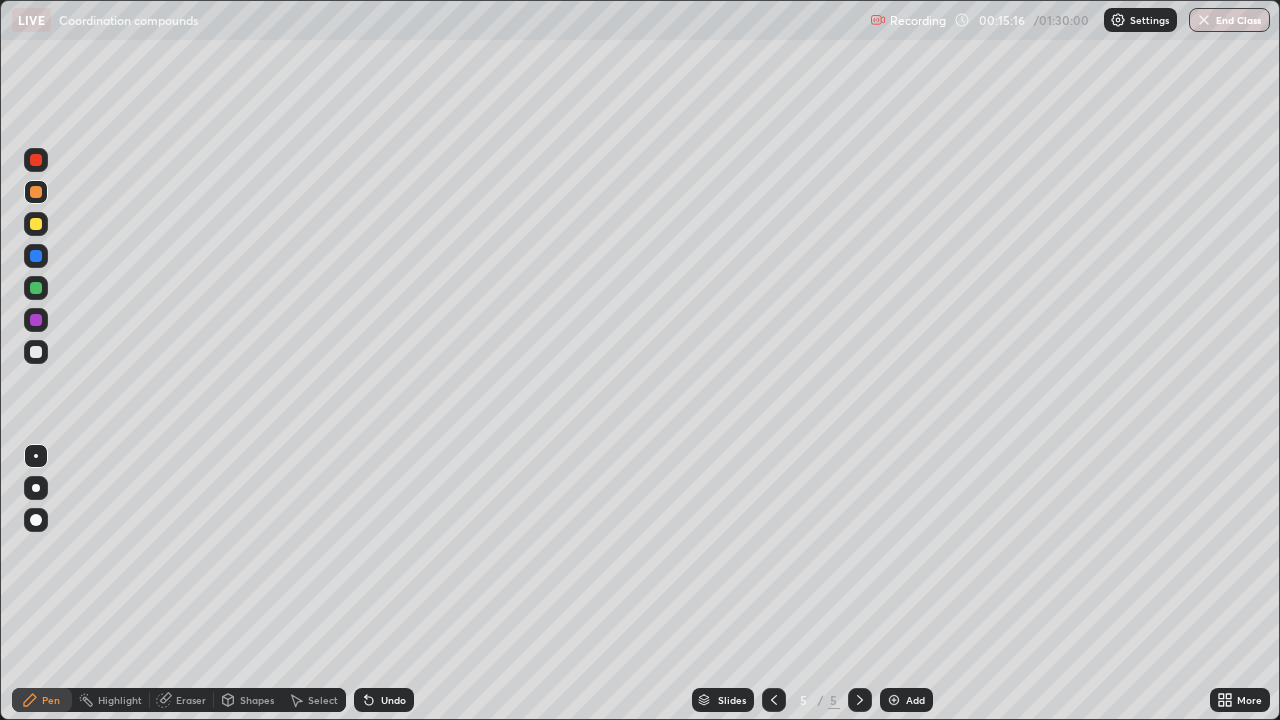 click at bounding box center [36, 224] 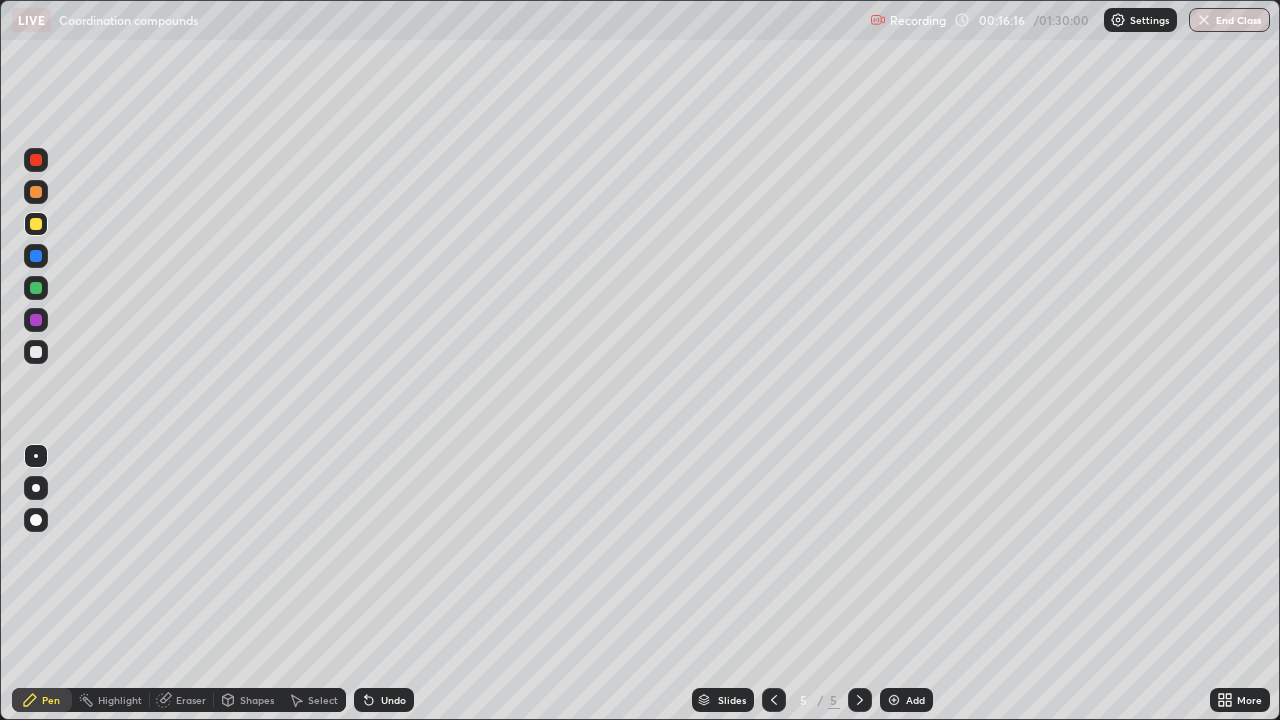 click at bounding box center (36, 192) 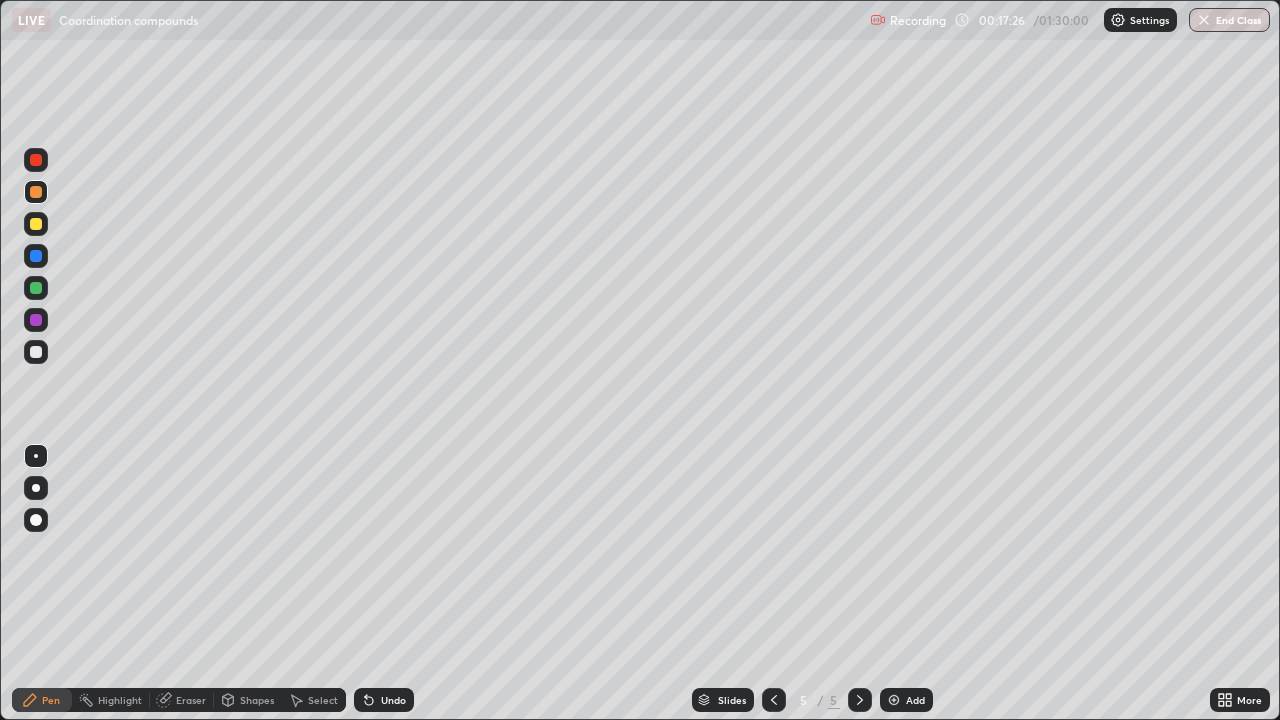 click at bounding box center (36, 352) 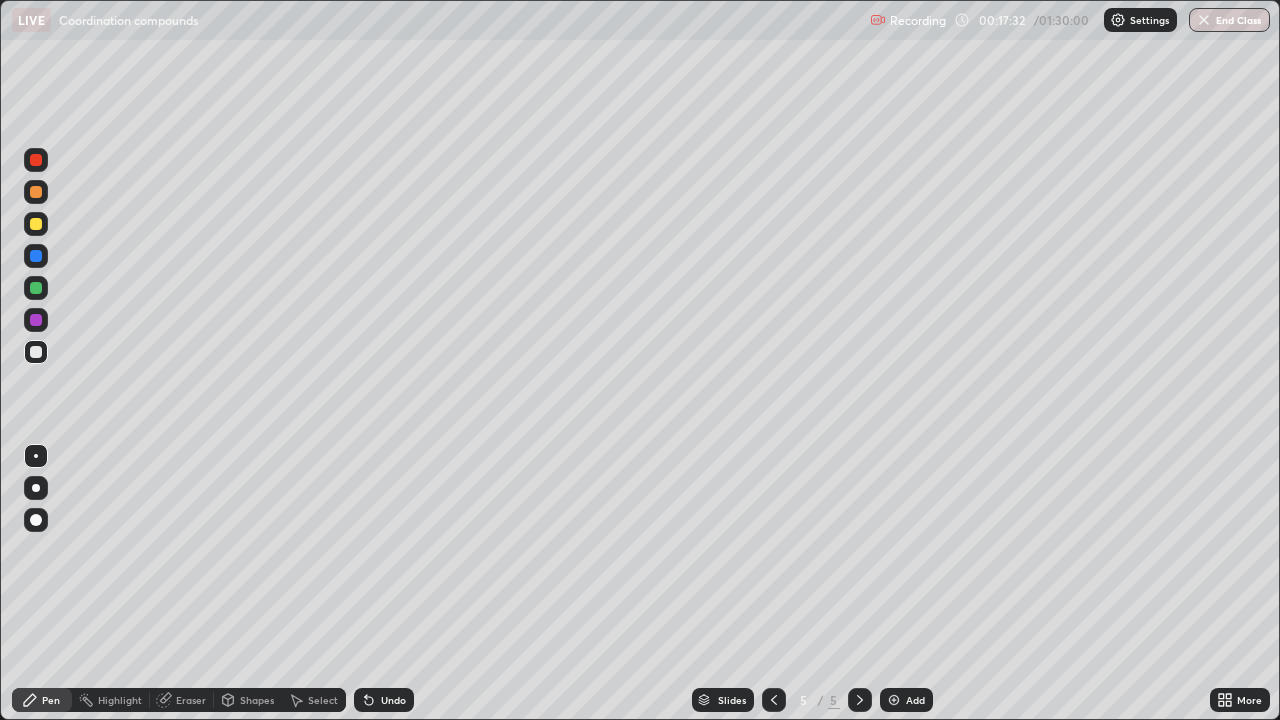 click on "Undo" at bounding box center [393, 700] 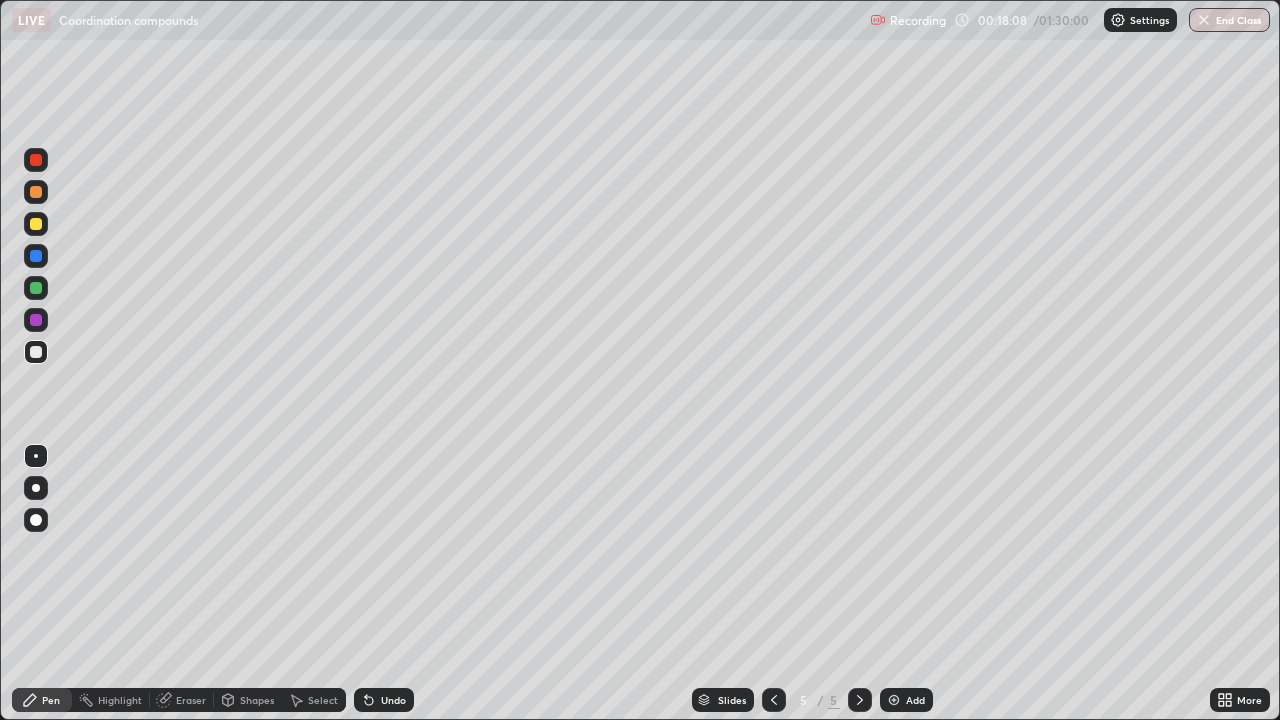click on "Undo" at bounding box center (384, 700) 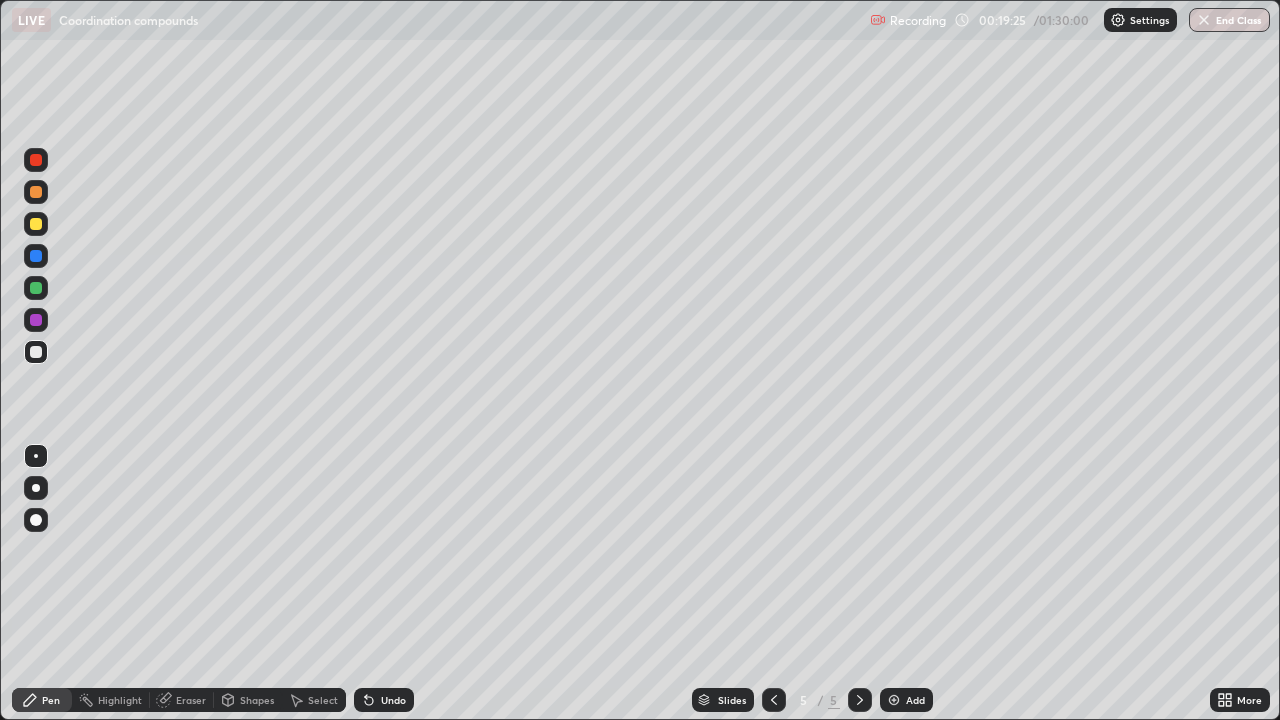 click on "Add" at bounding box center (906, 700) 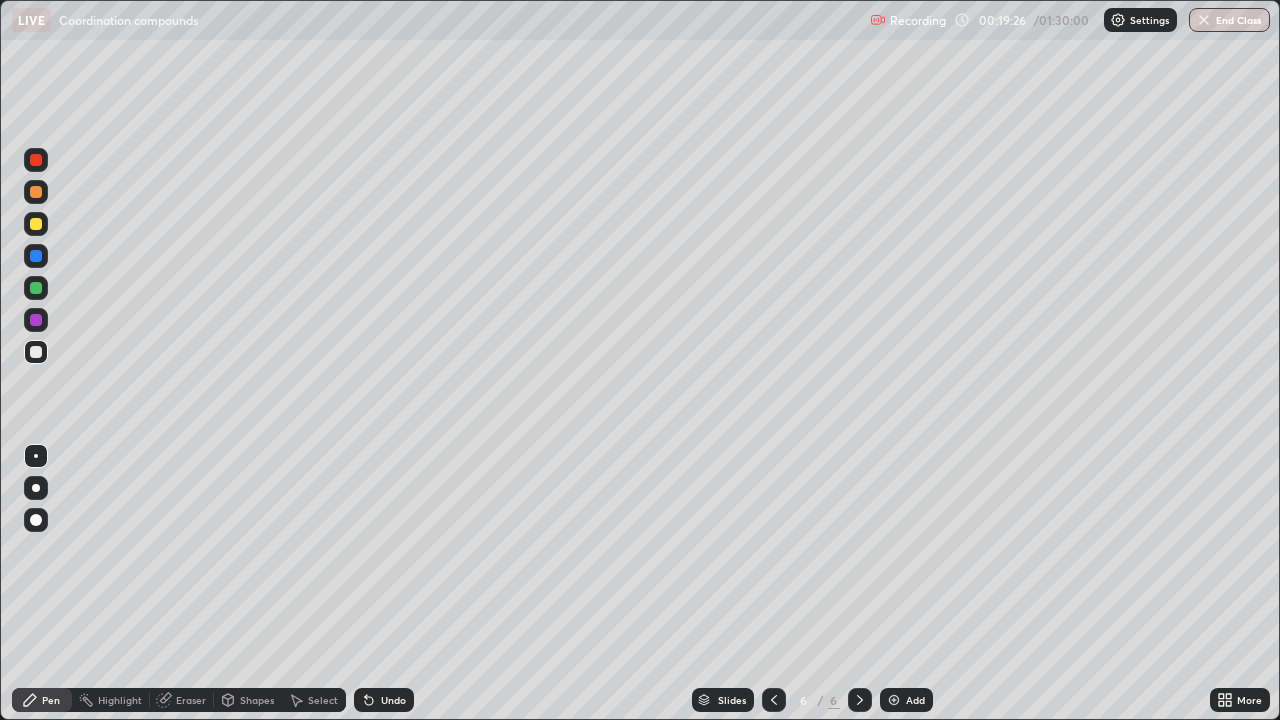click at bounding box center [36, 224] 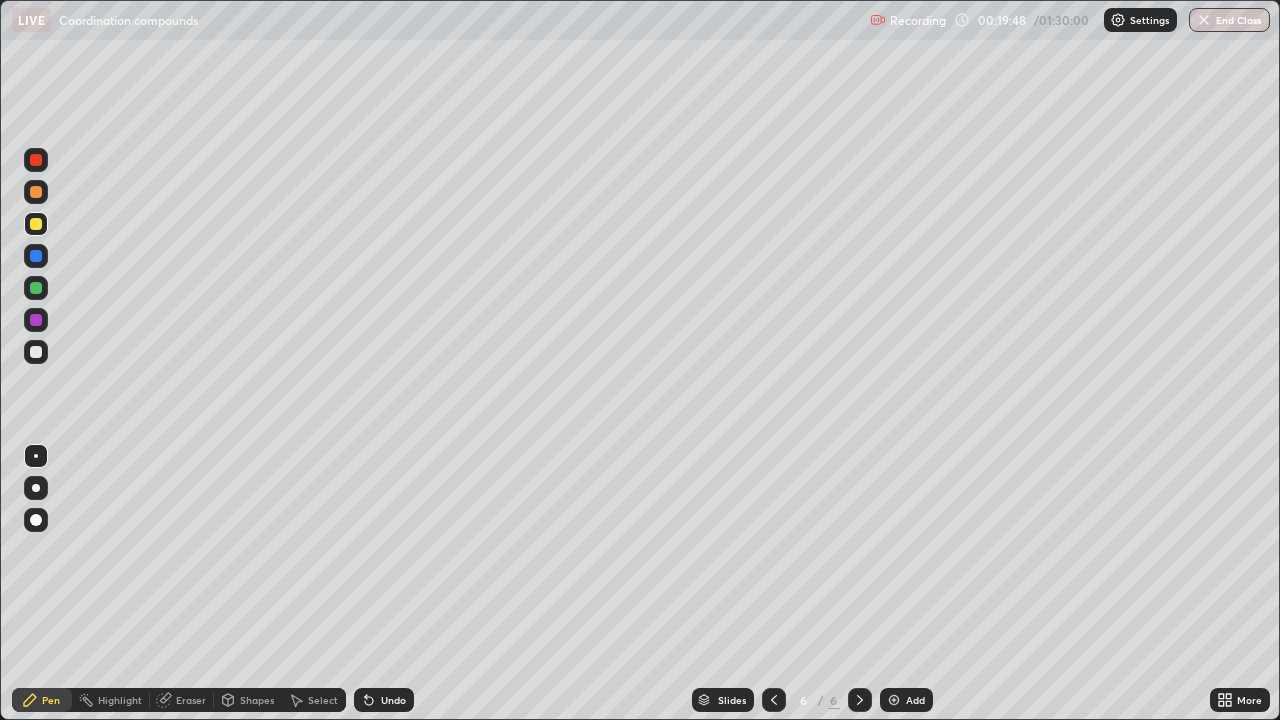 click at bounding box center (36, 288) 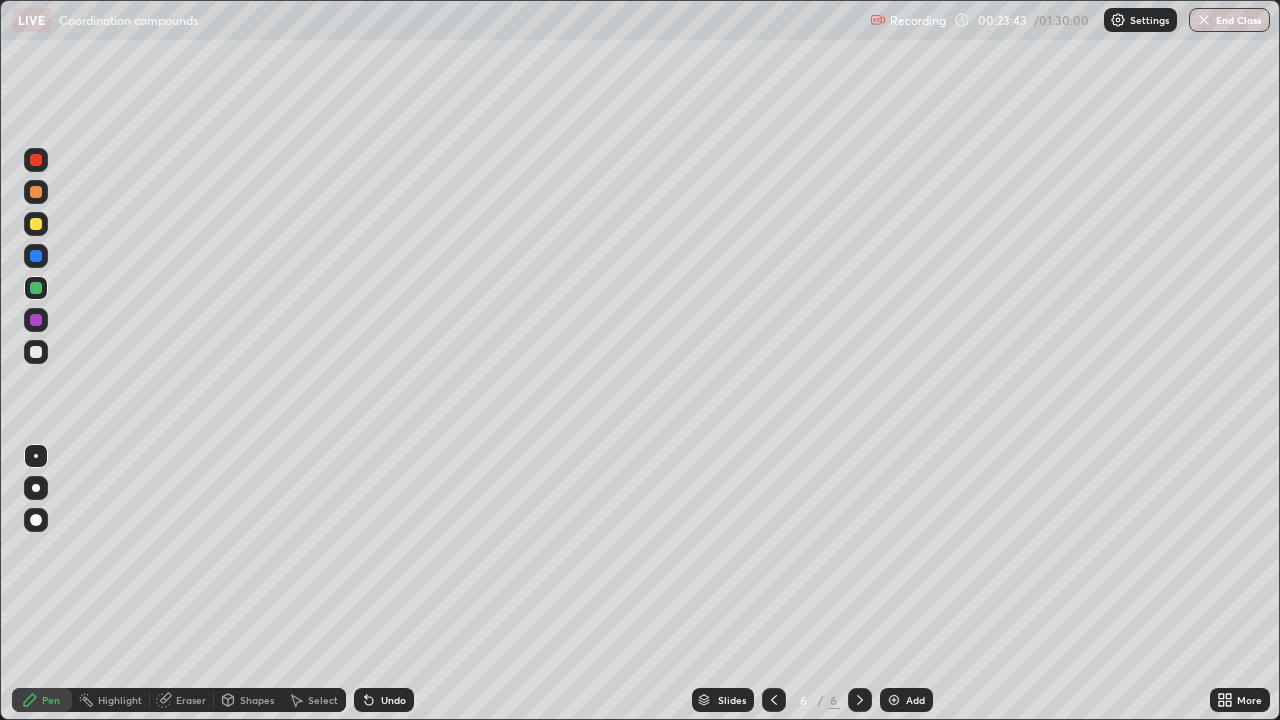 click on "Undo" at bounding box center [384, 700] 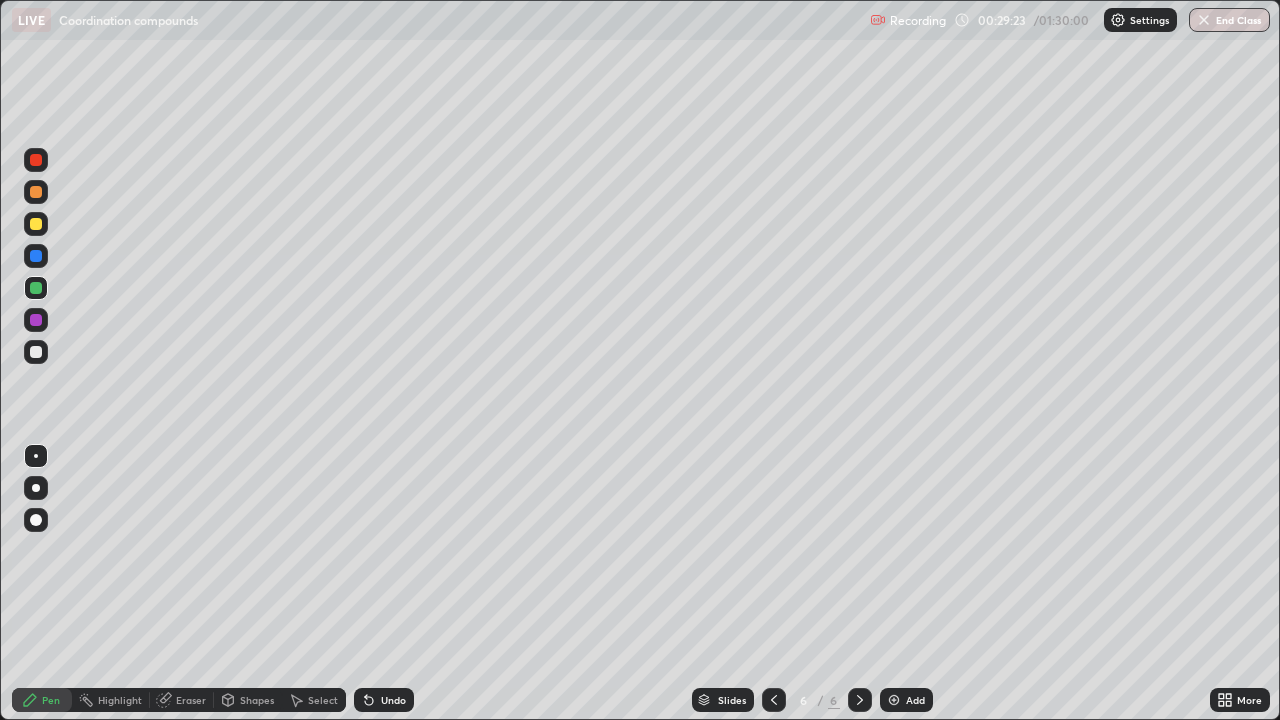 click on "Add" at bounding box center [915, 700] 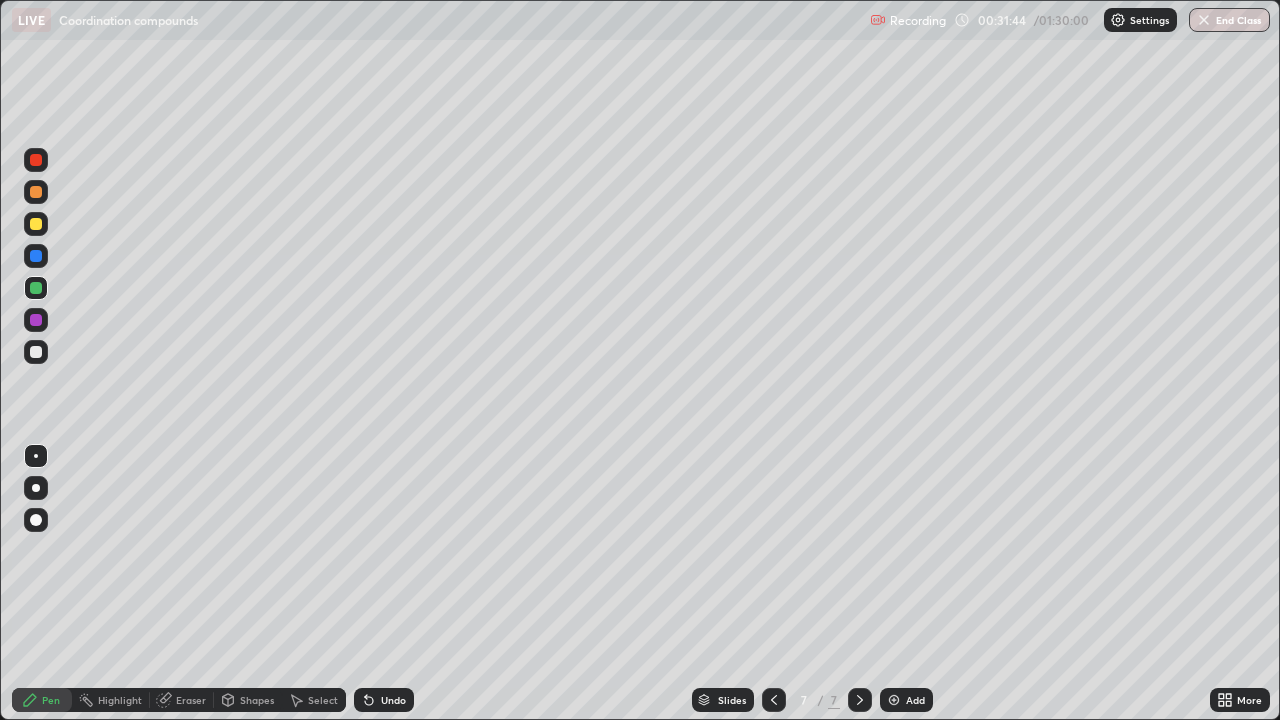 click on "Add" at bounding box center [915, 700] 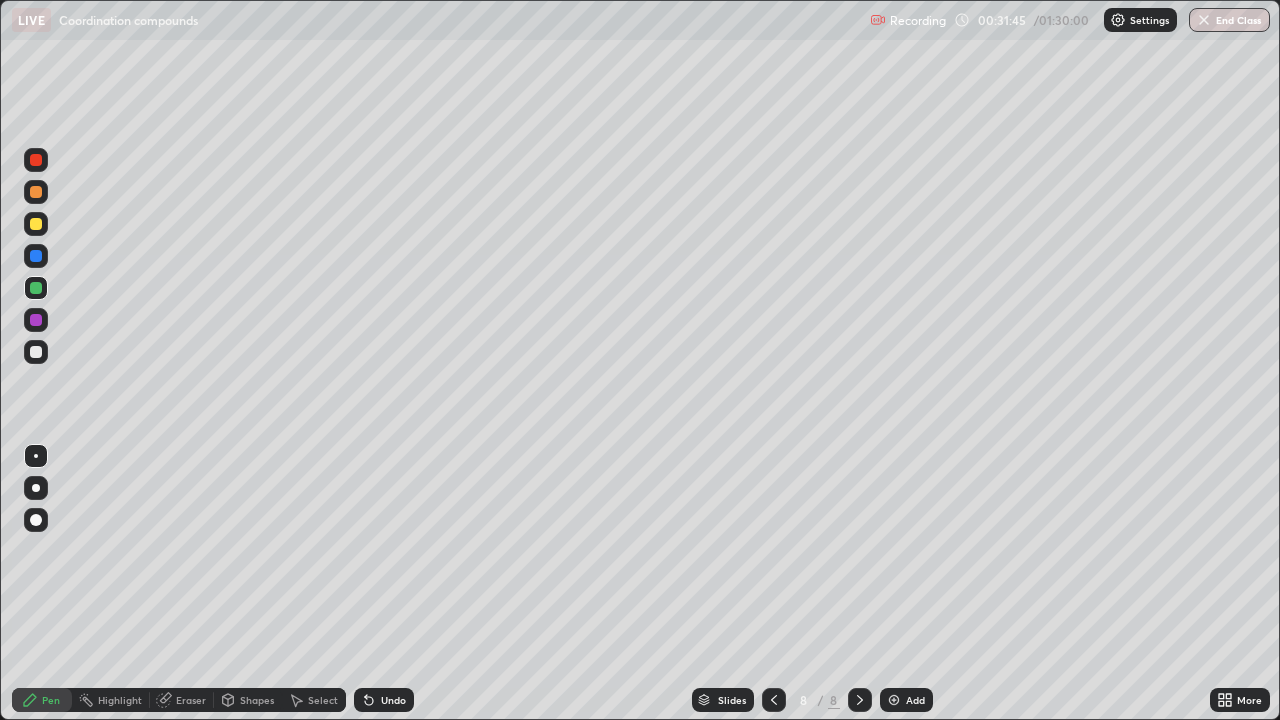 click at bounding box center (36, 224) 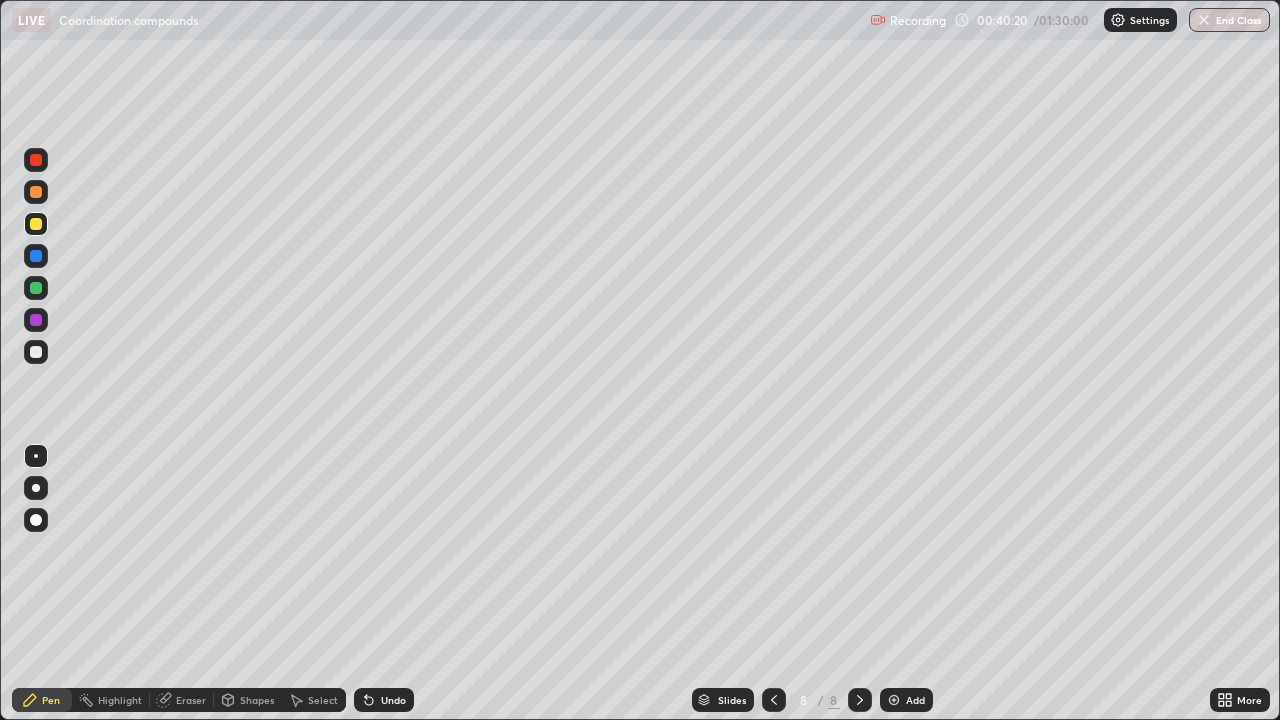 click on "Add" at bounding box center (906, 700) 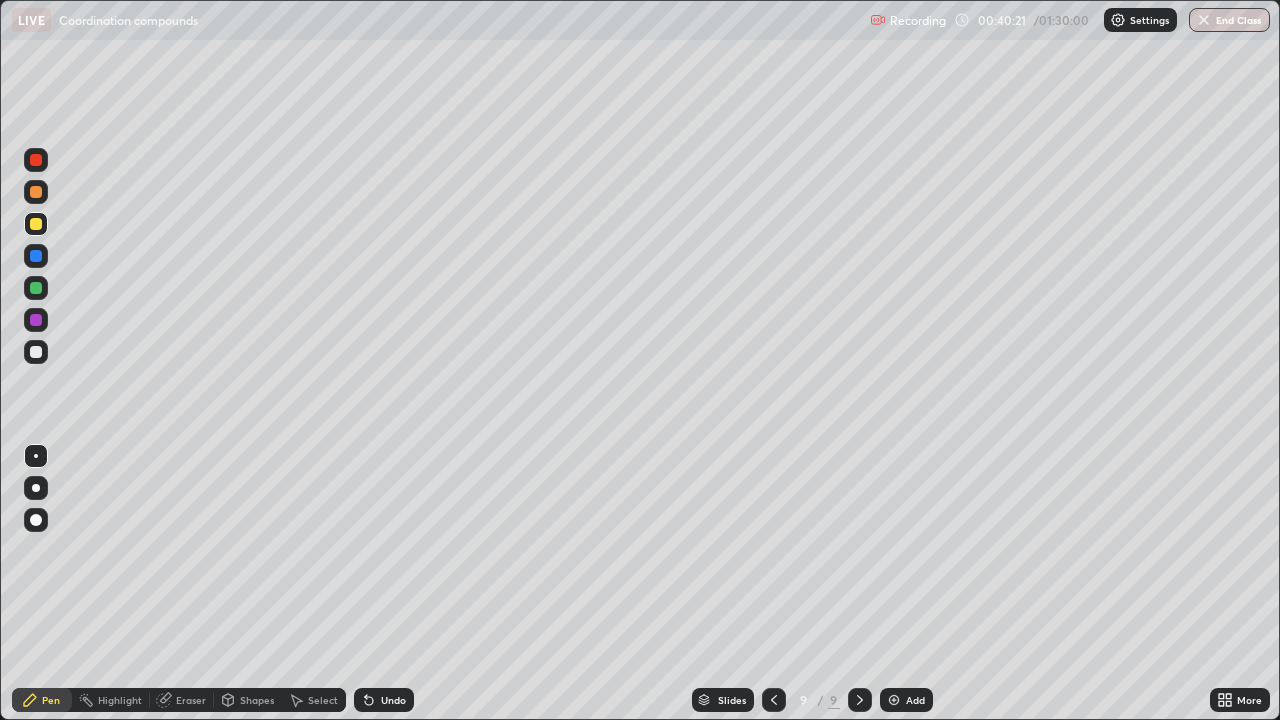 click at bounding box center (36, 288) 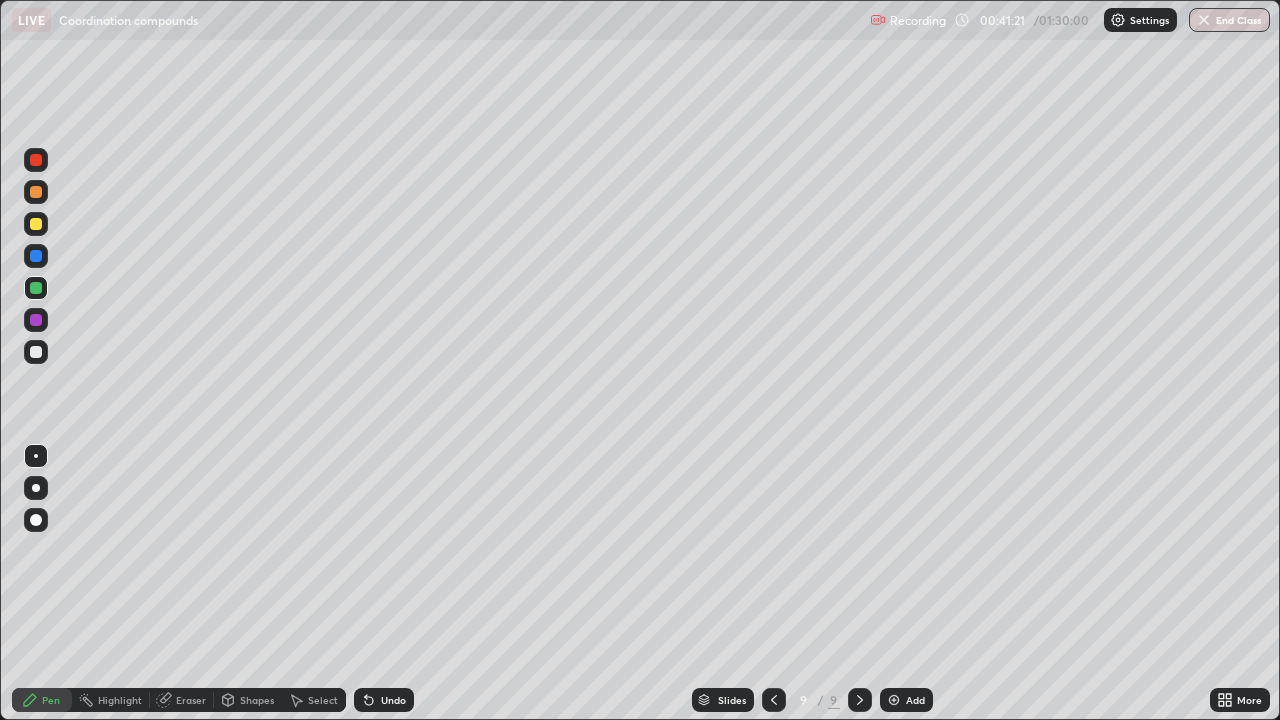 click on "Pen" at bounding box center (51, 700) 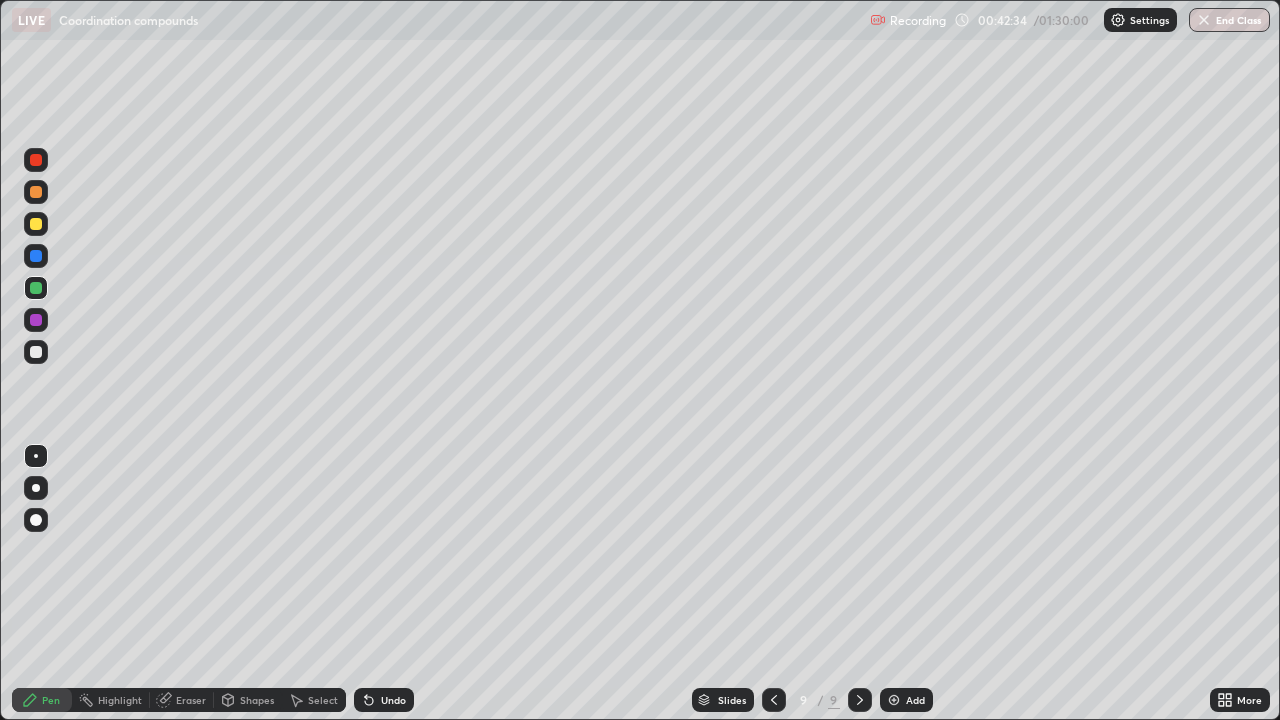 click on "Shapes" at bounding box center [257, 700] 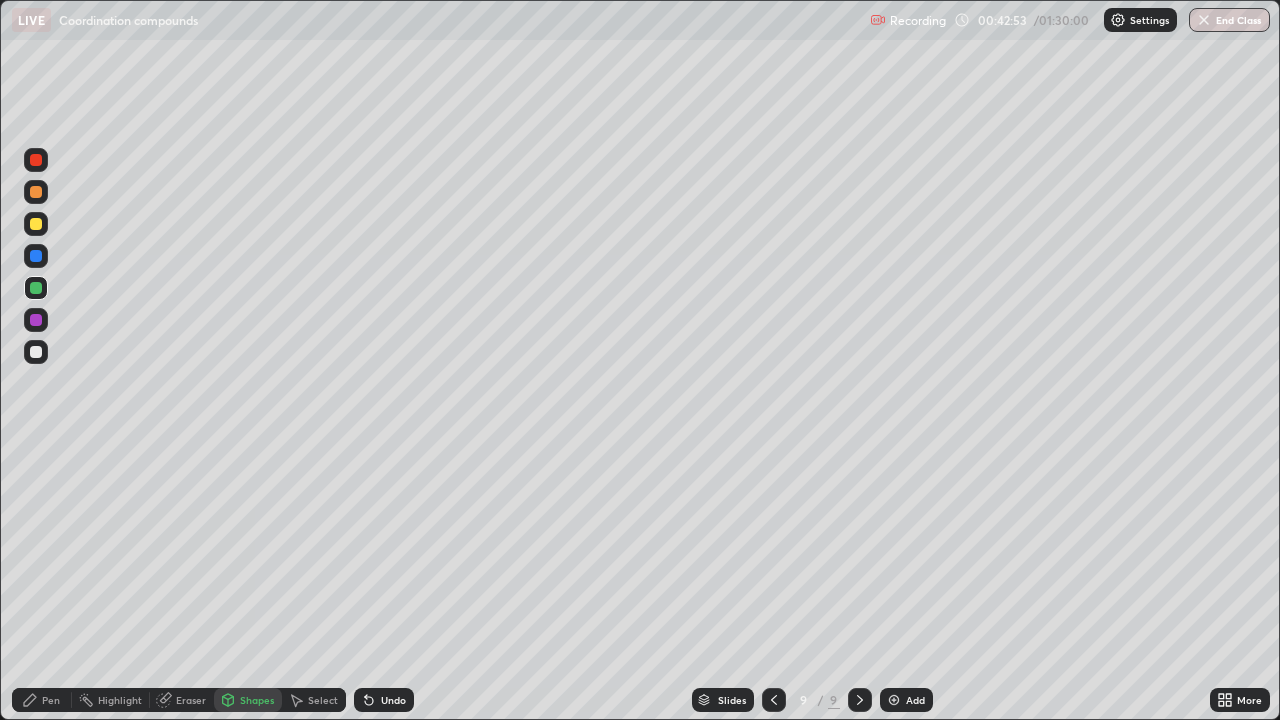 click on "Undo" at bounding box center (384, 700) 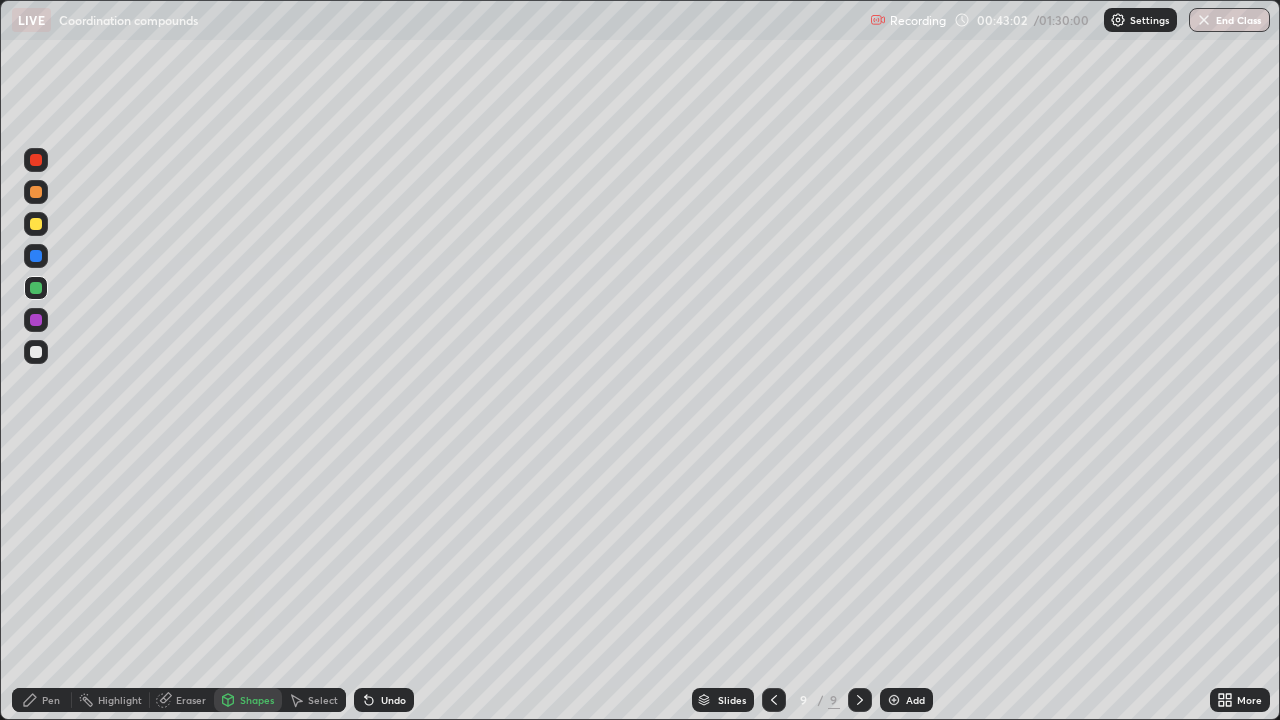 click on "Pen" at bounding box center [42, 700] 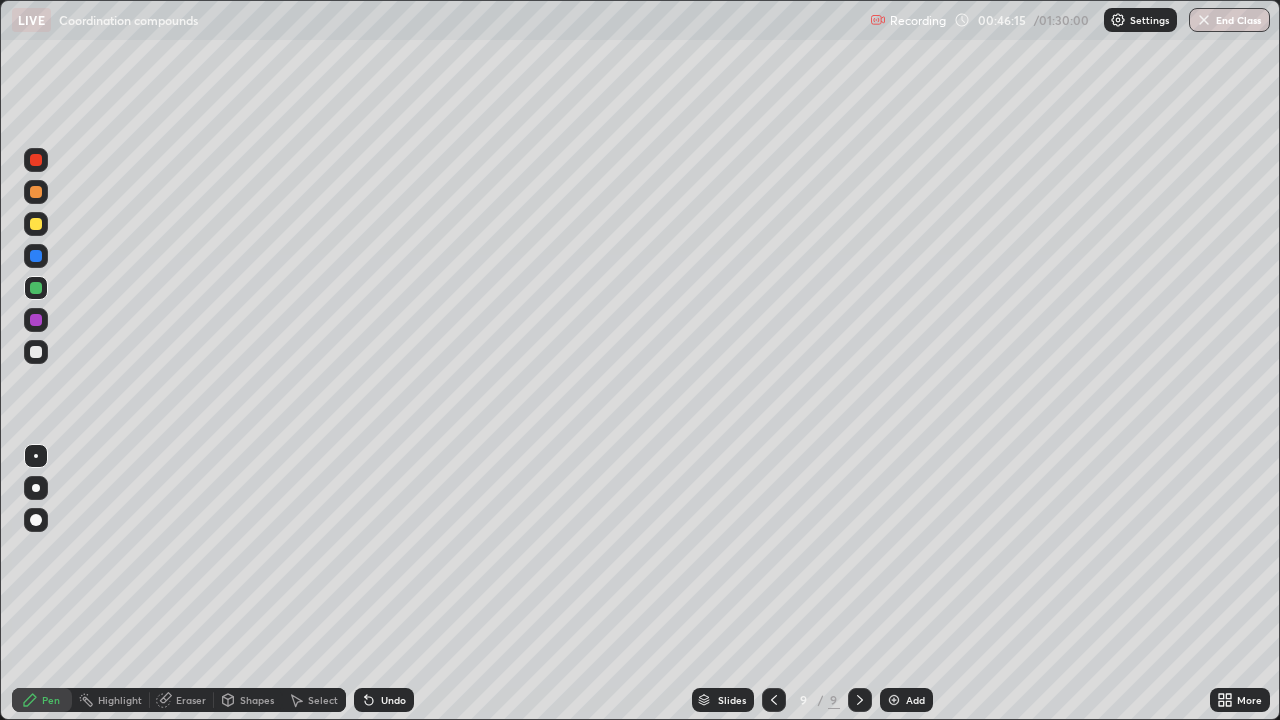 click on "Add" at bounding box center (906, 700) 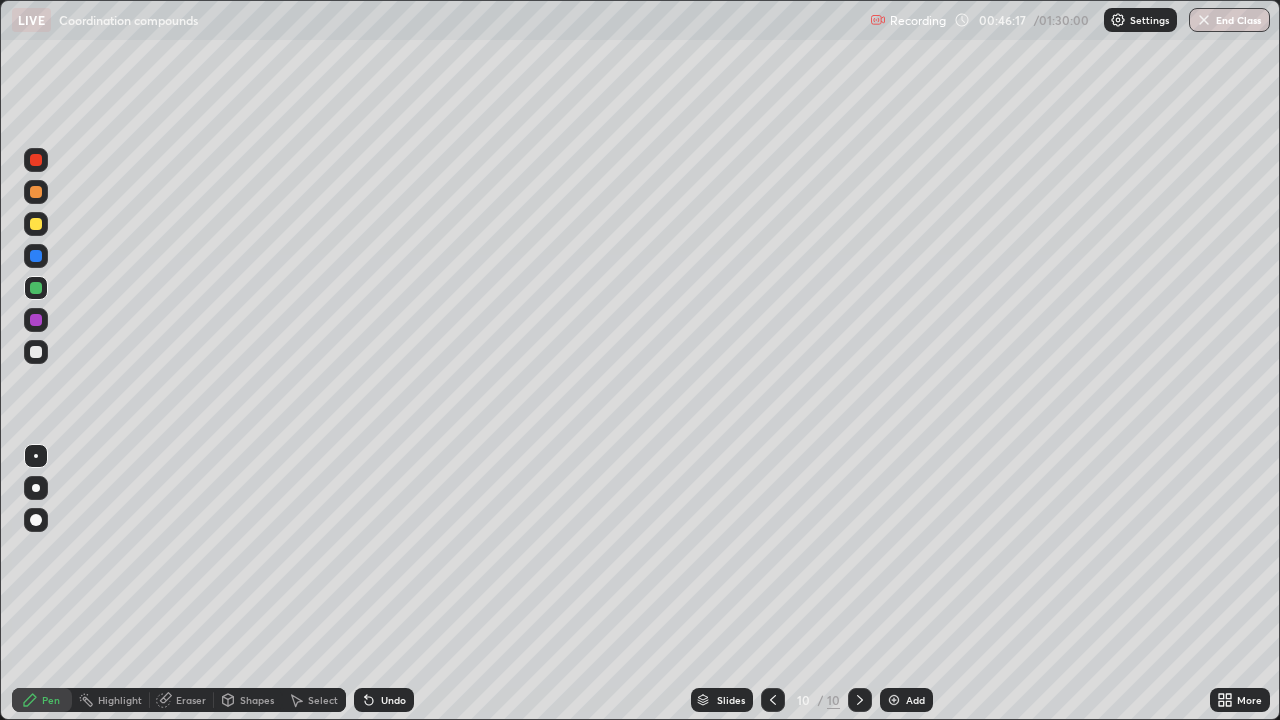 click at bounding box center (36, 224) 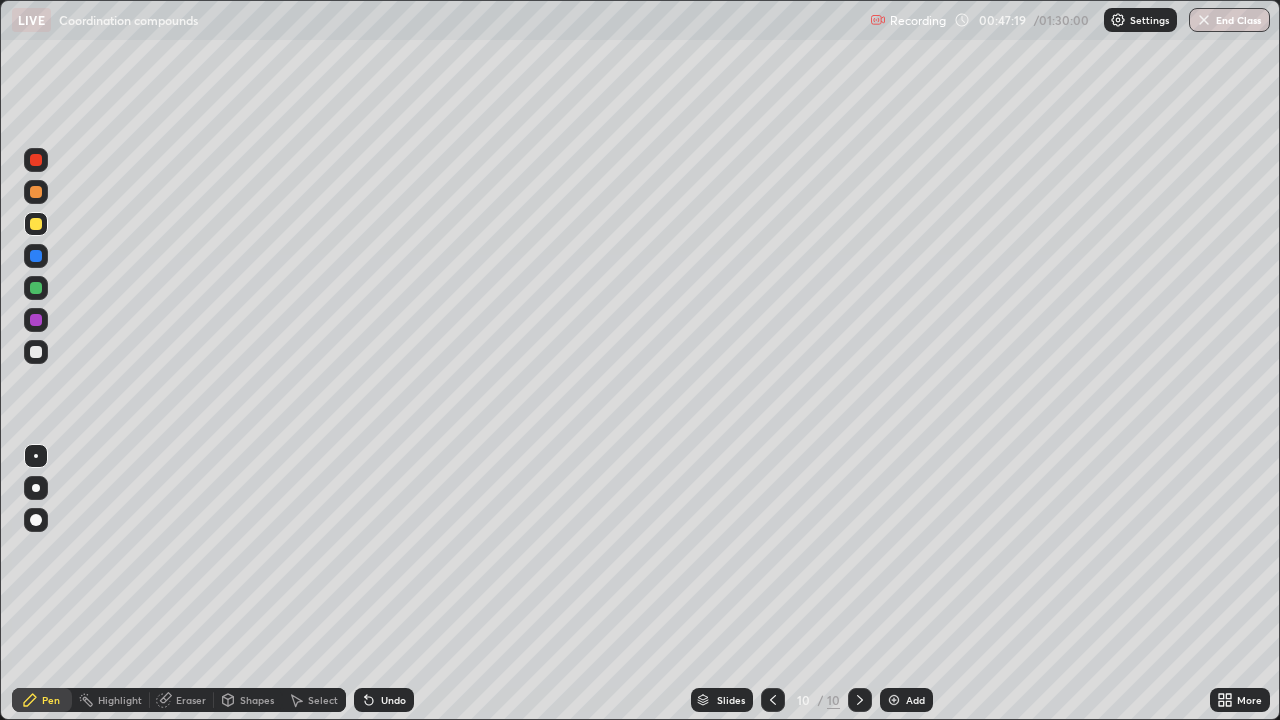 click on "Undo" at bounding box center [384, 700] 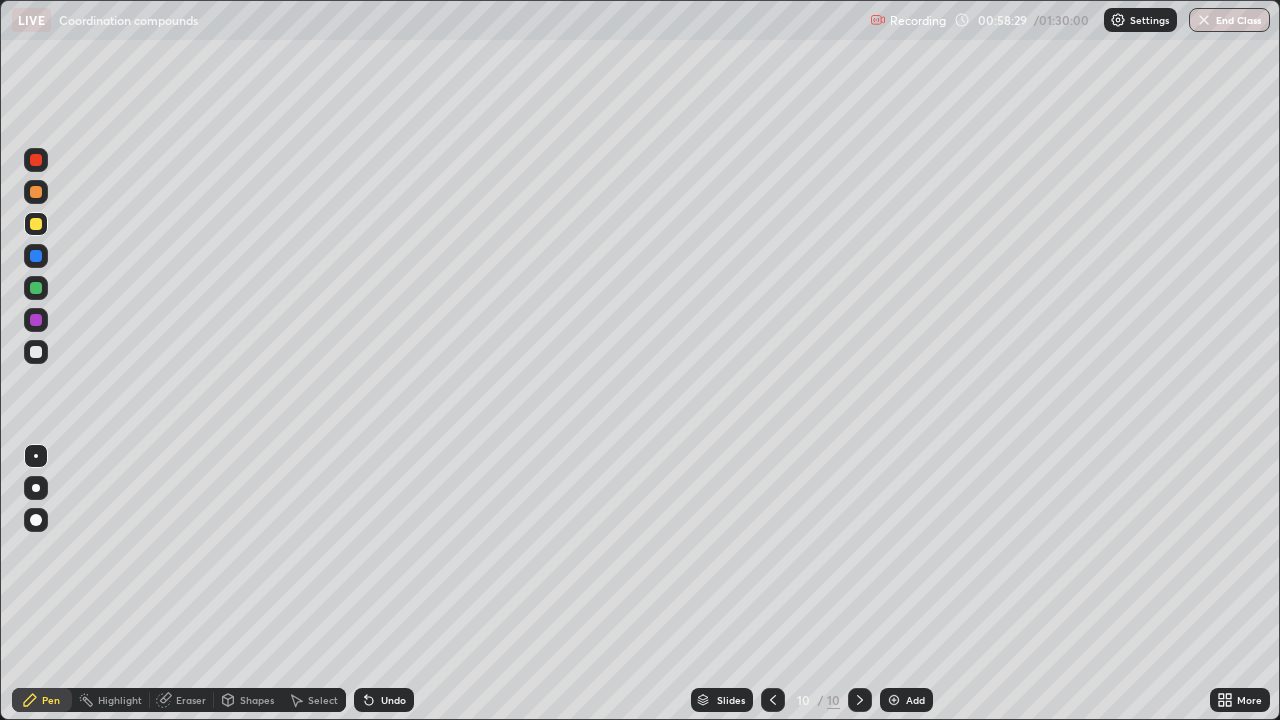 click on "Add" at bounding box center (906, 700) 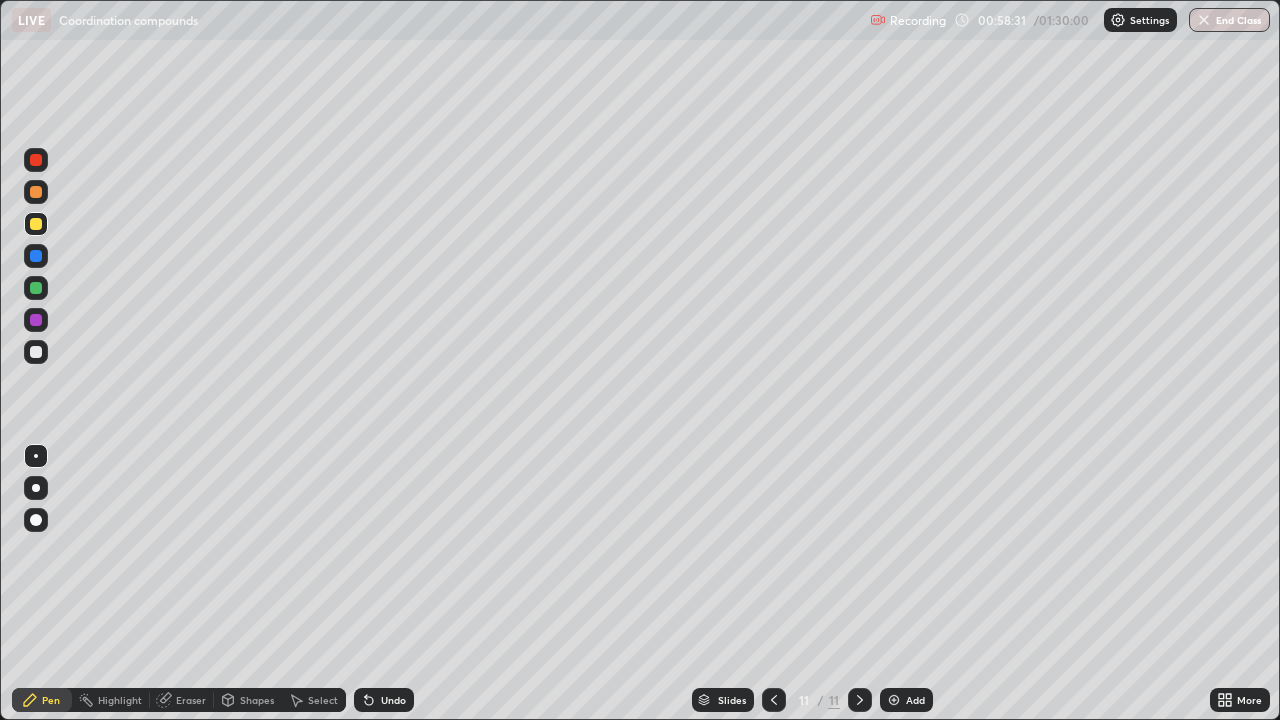 click at bounding box center [36, 288] 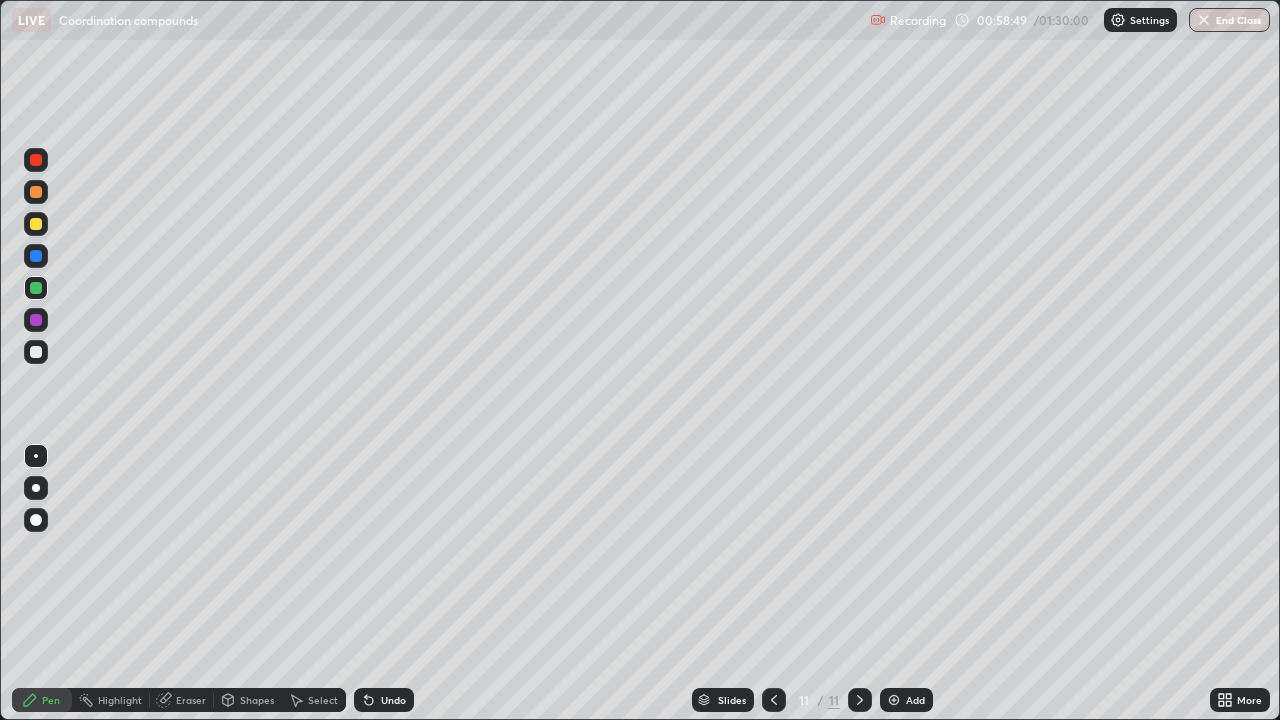 click at bounding box center (36, 224) 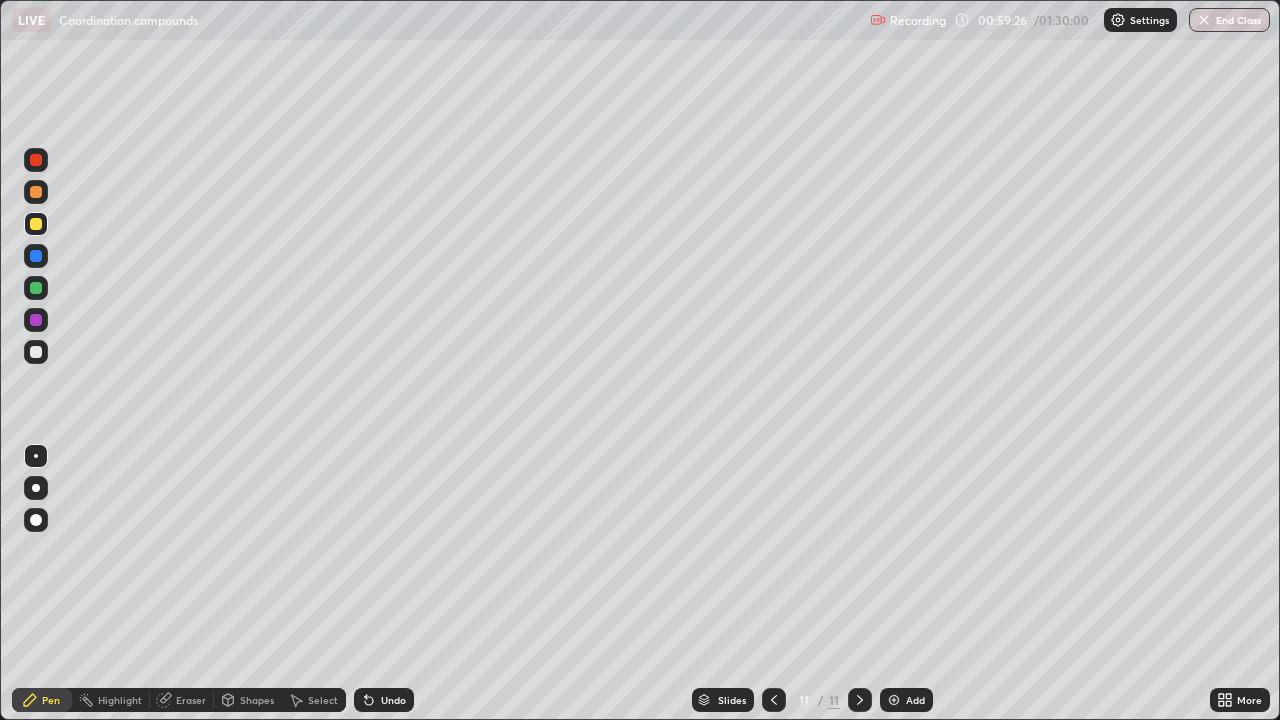click on "Shapes" at bounding box center [248, 700] 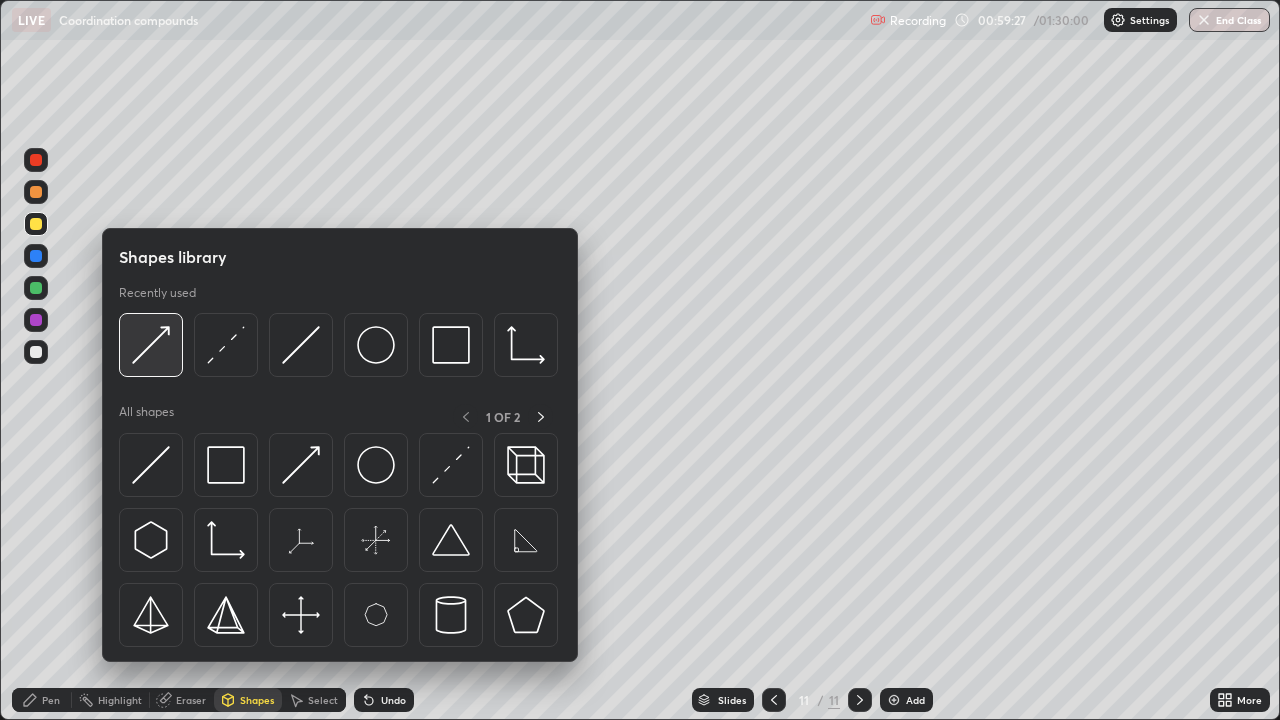 click at bounding box center [151, 345] 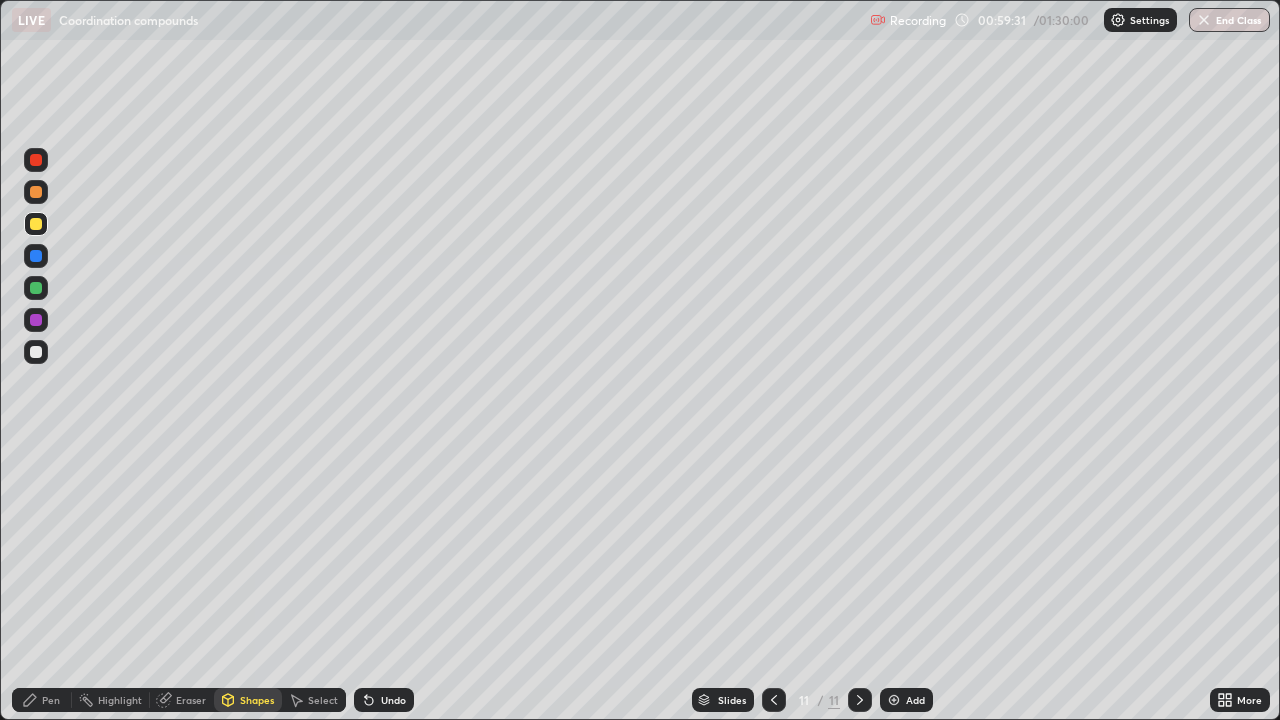 click on "Pen" at bounding box center (42, 700) 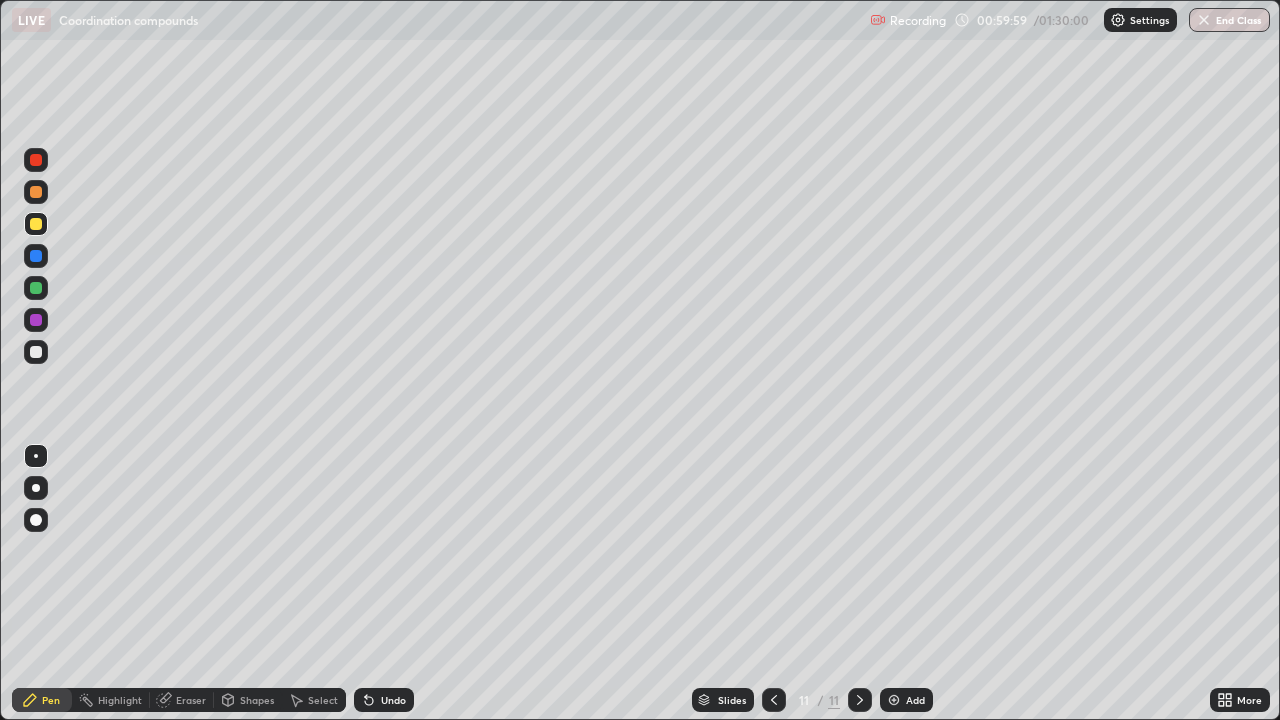 click on "Shapes" at bounding box center [248, 700] 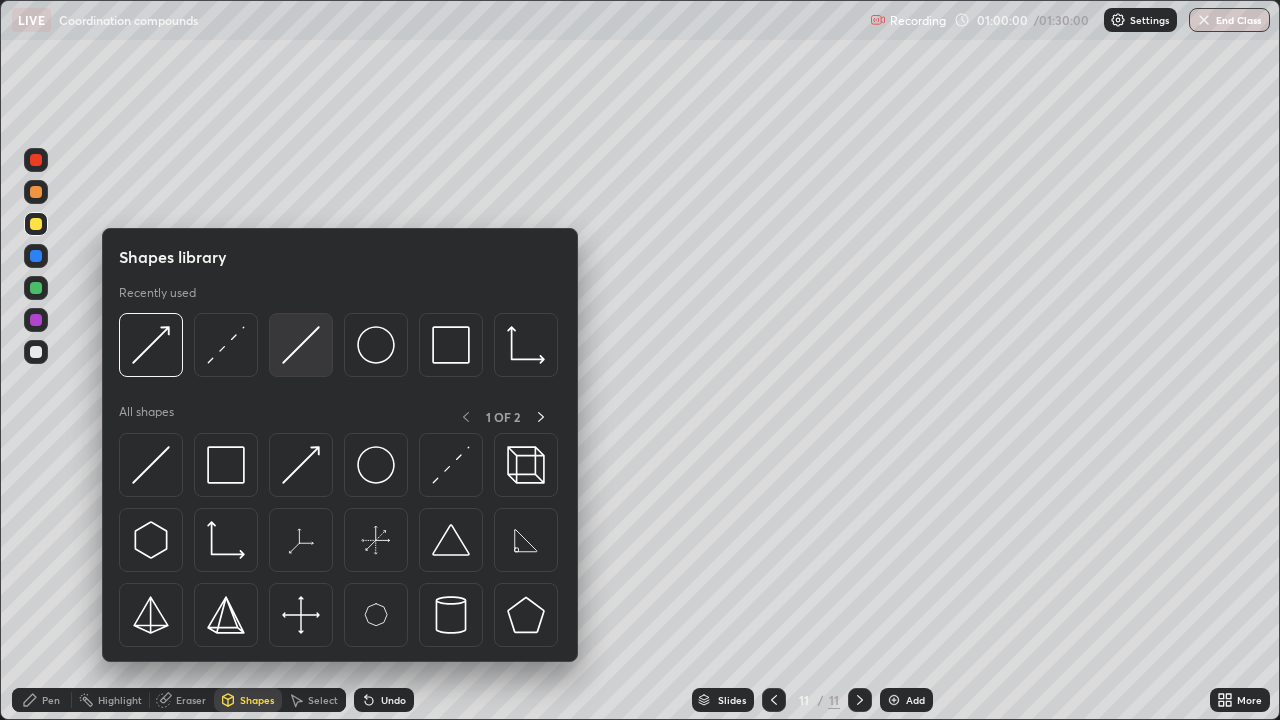 click at bounding box center (301, 345) 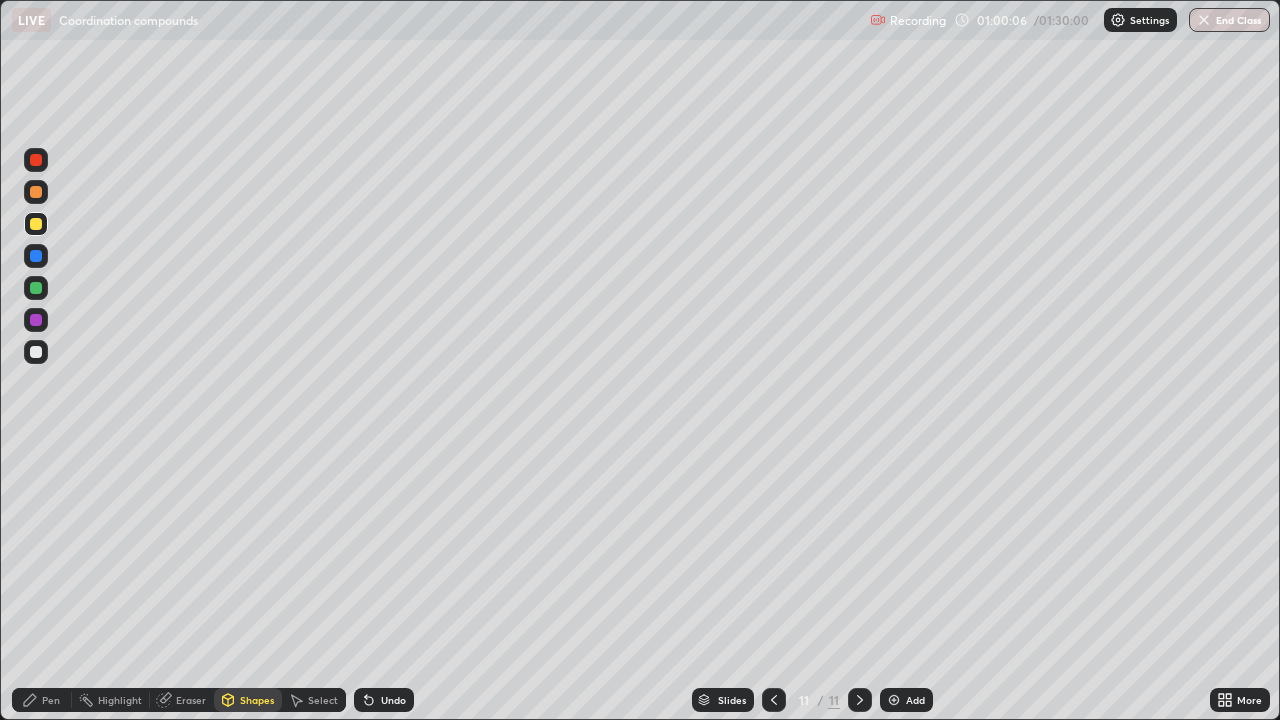 click 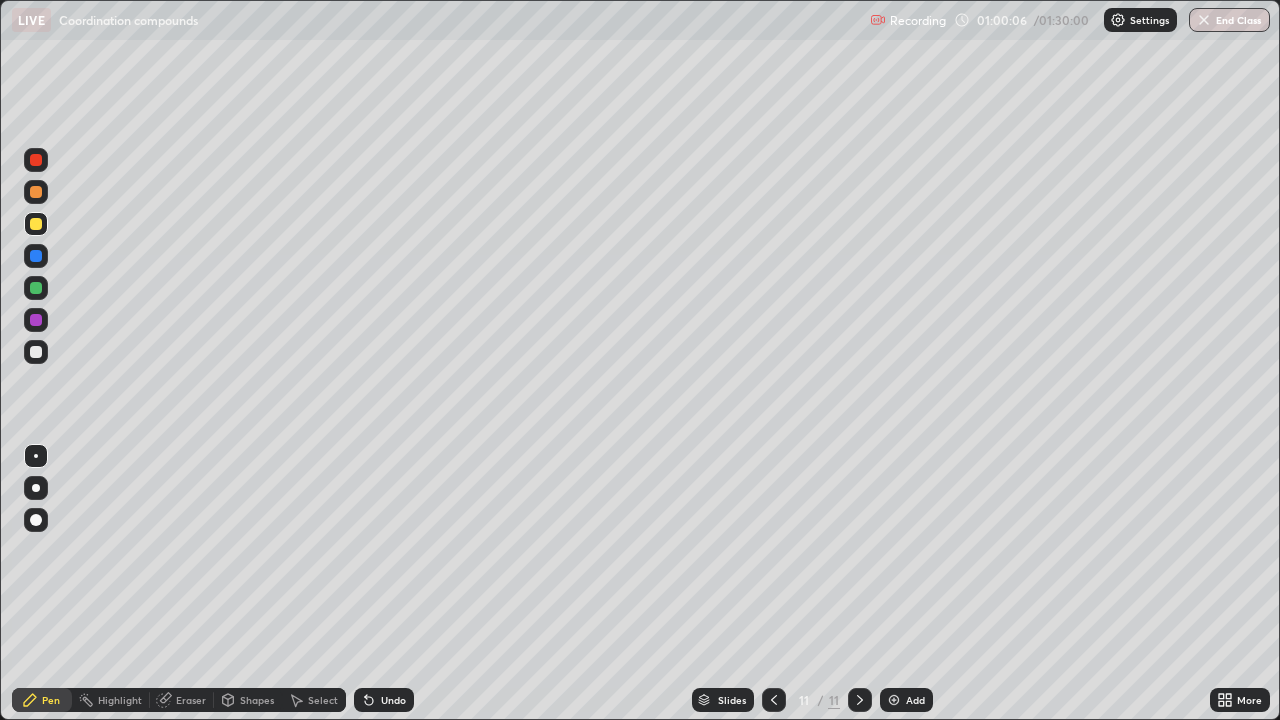 click on "Shapes" at bounding box center [257, 700] 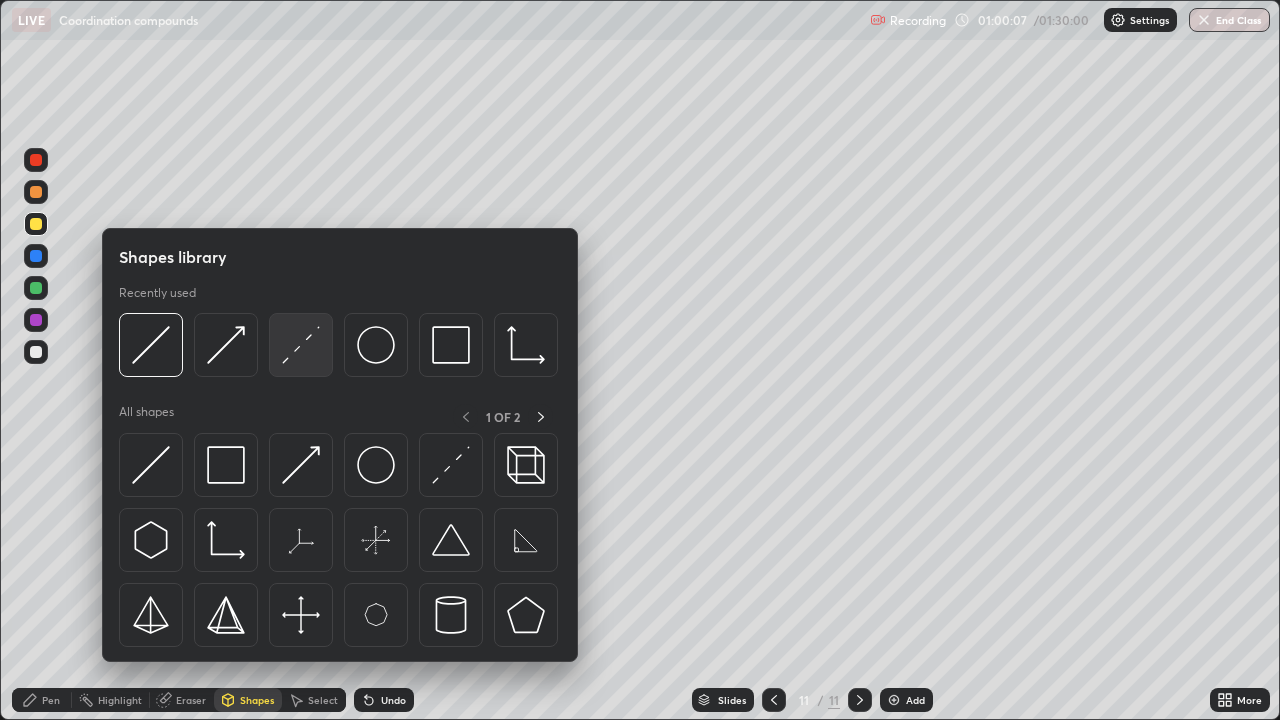 click at bounding box center (301, 345) 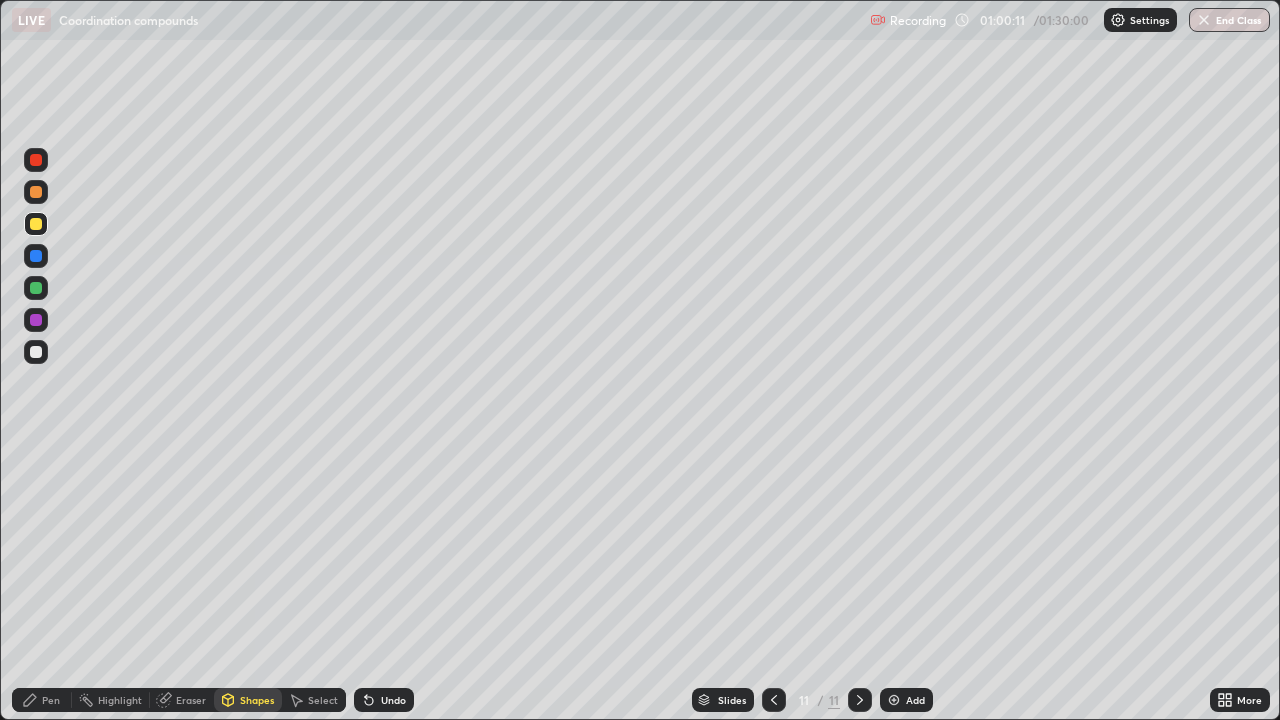 click on "Pen" at bounding box center [42, 700] 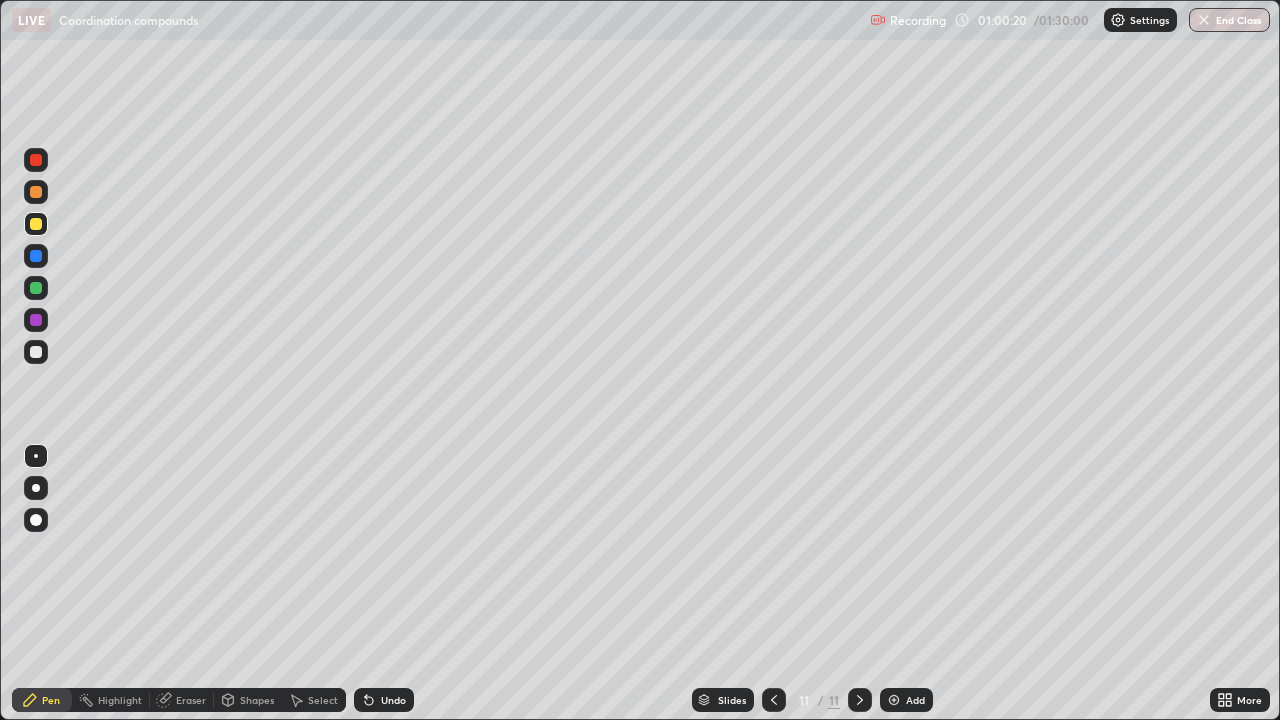 click on "Shapes" at bounding box center (257, 700) 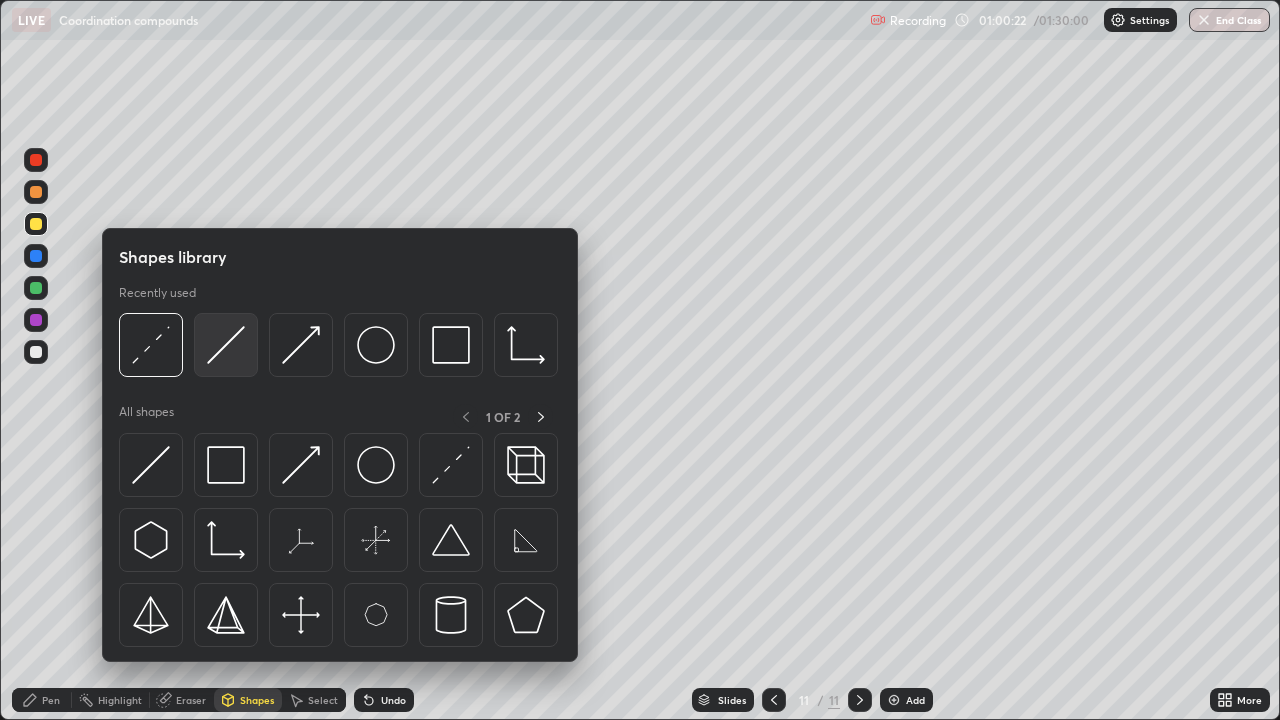 click at bounding box center (226, 345) 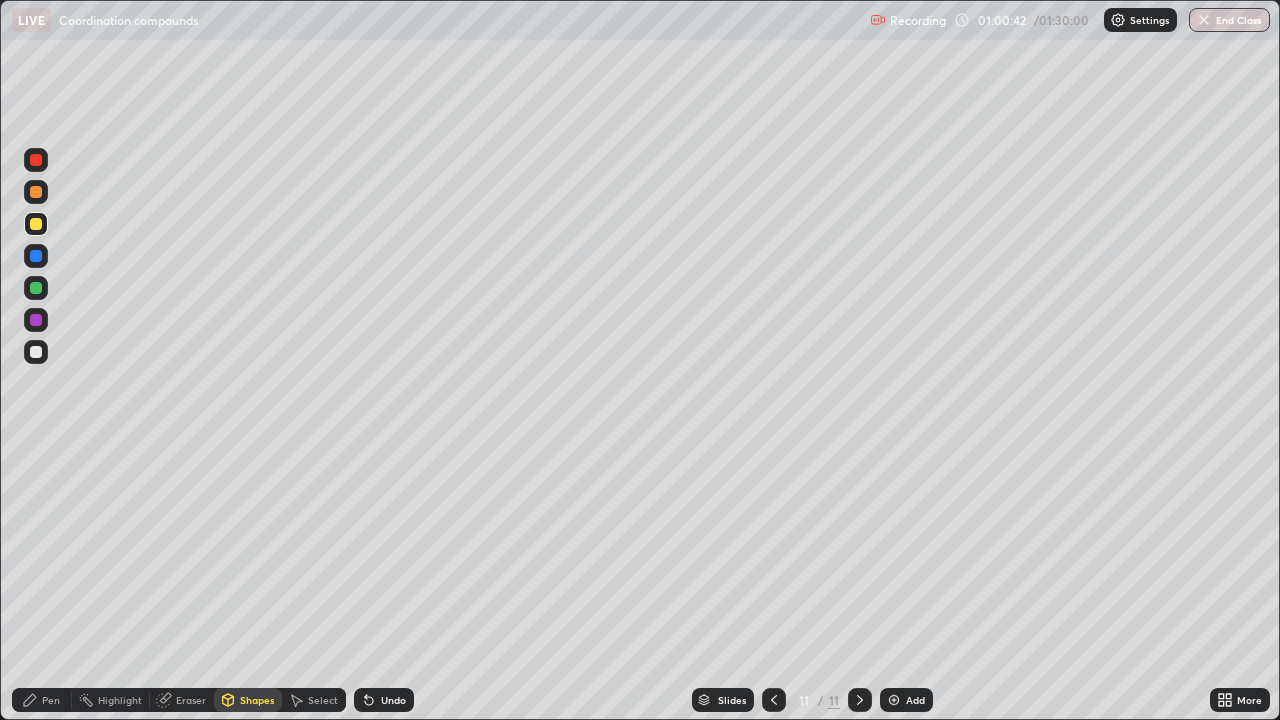 click on "Pen" at bounding box center [51, 700] 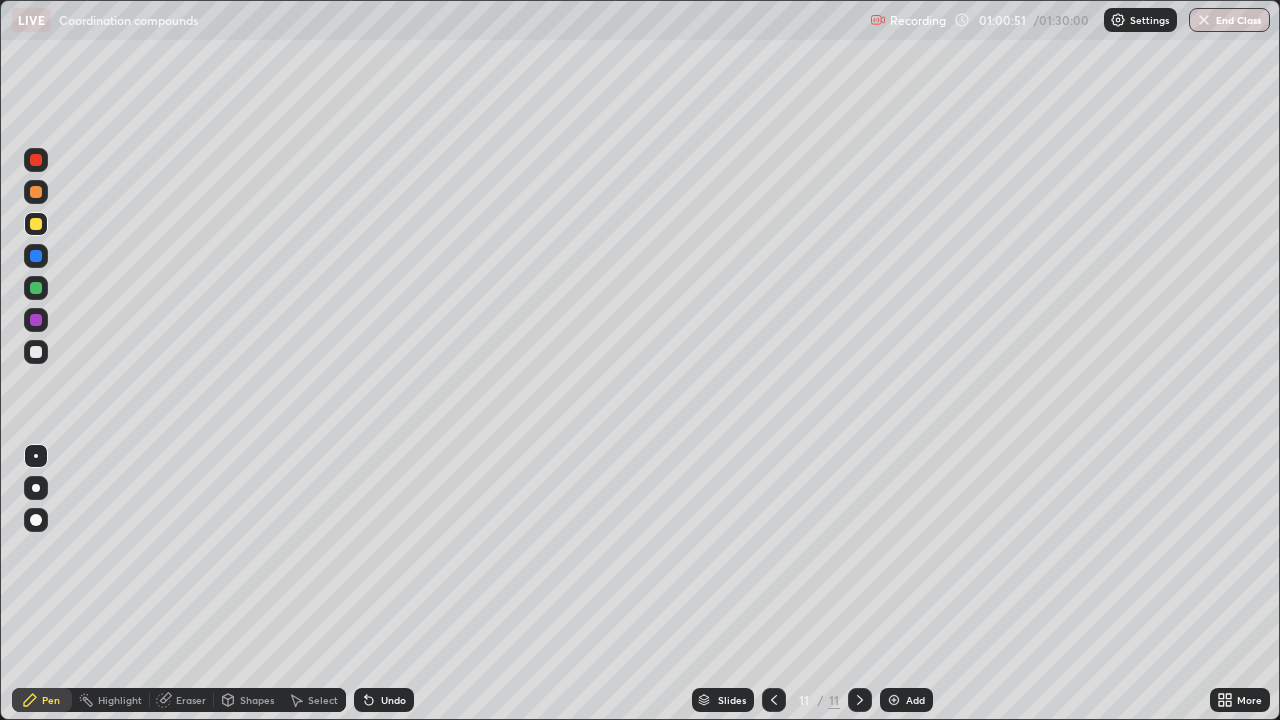 click on "Shapes" at bounding box center (257, 700) 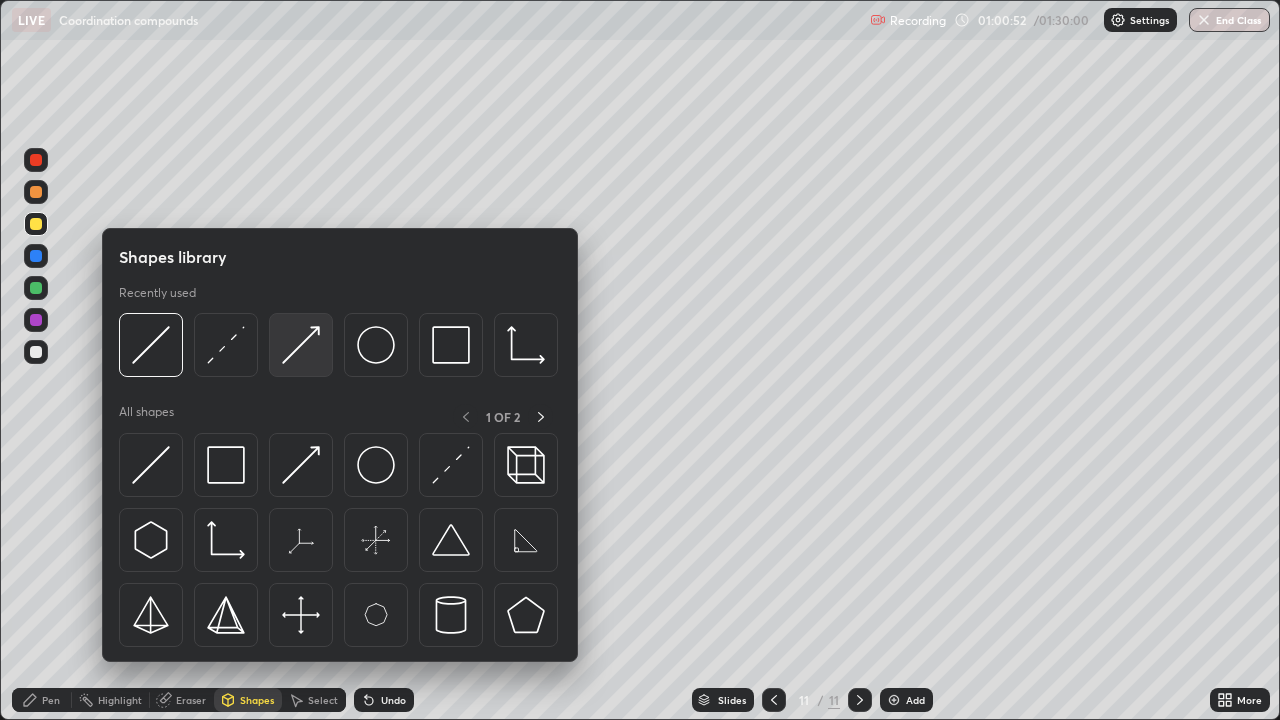 click at bounding box center [301, 345] 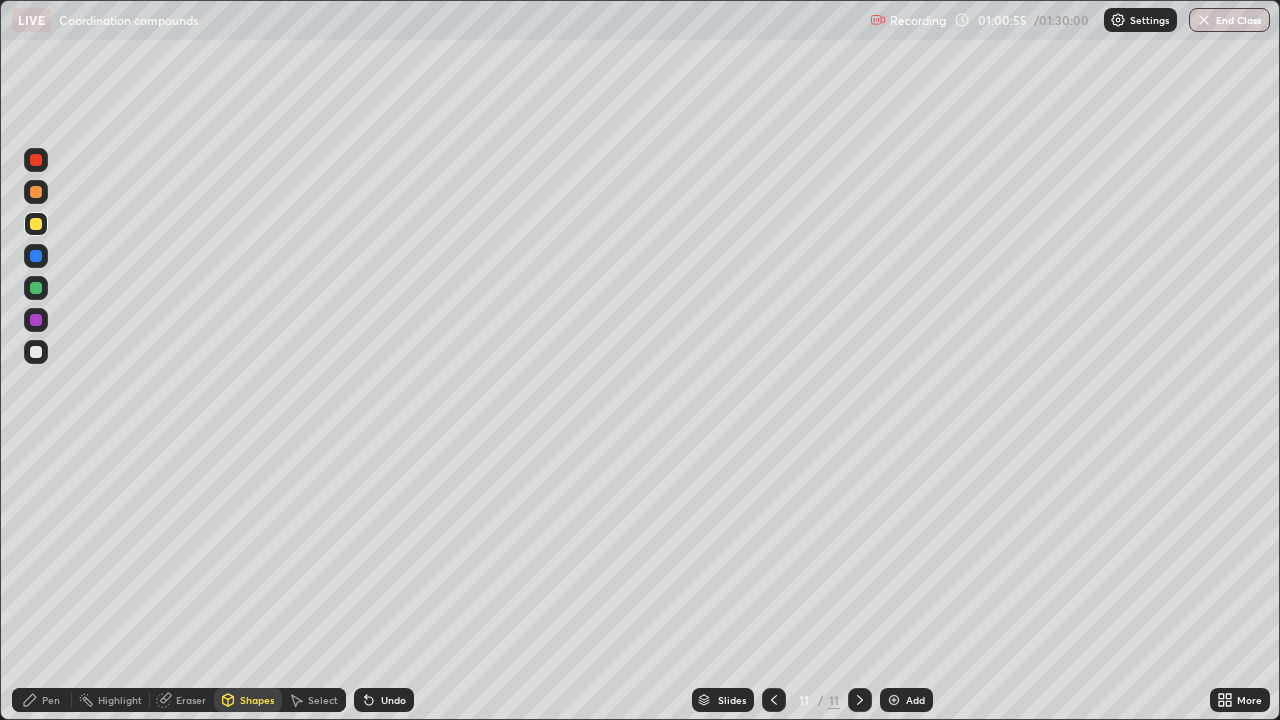 click on "Pen" at bounding box center [42, 700] 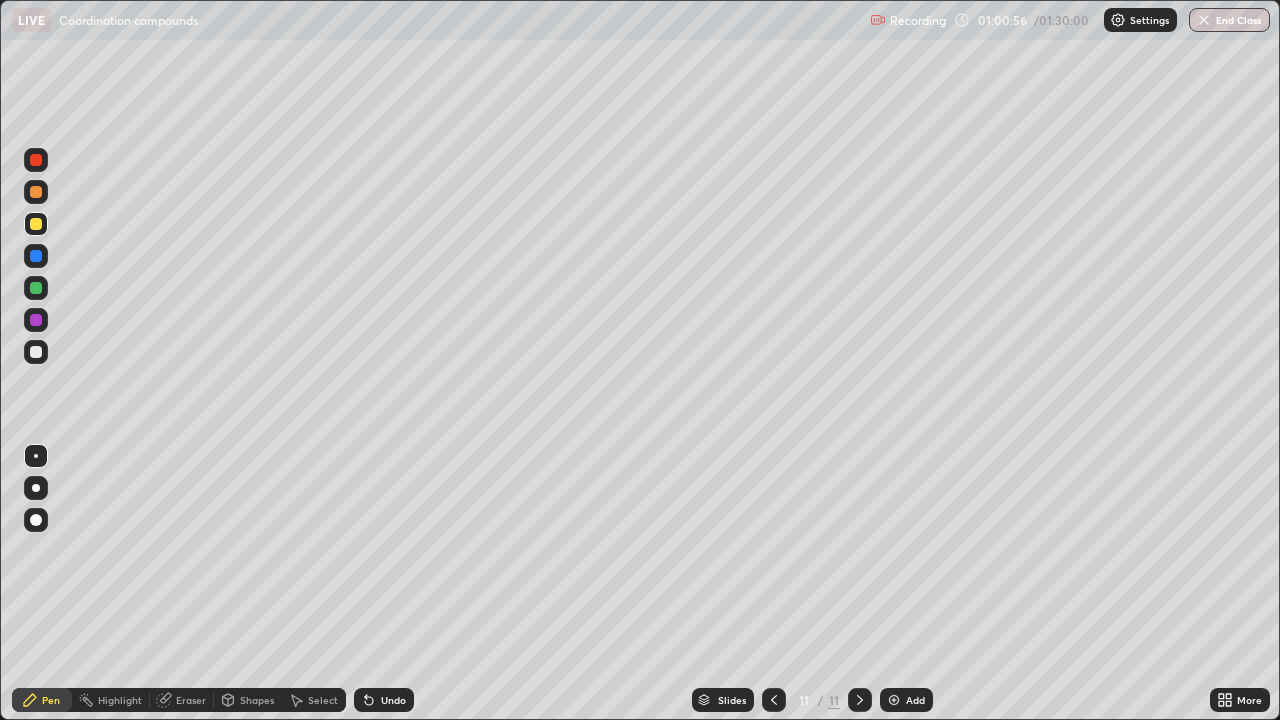 click on "Shapes" at bounding box center (257, 700) 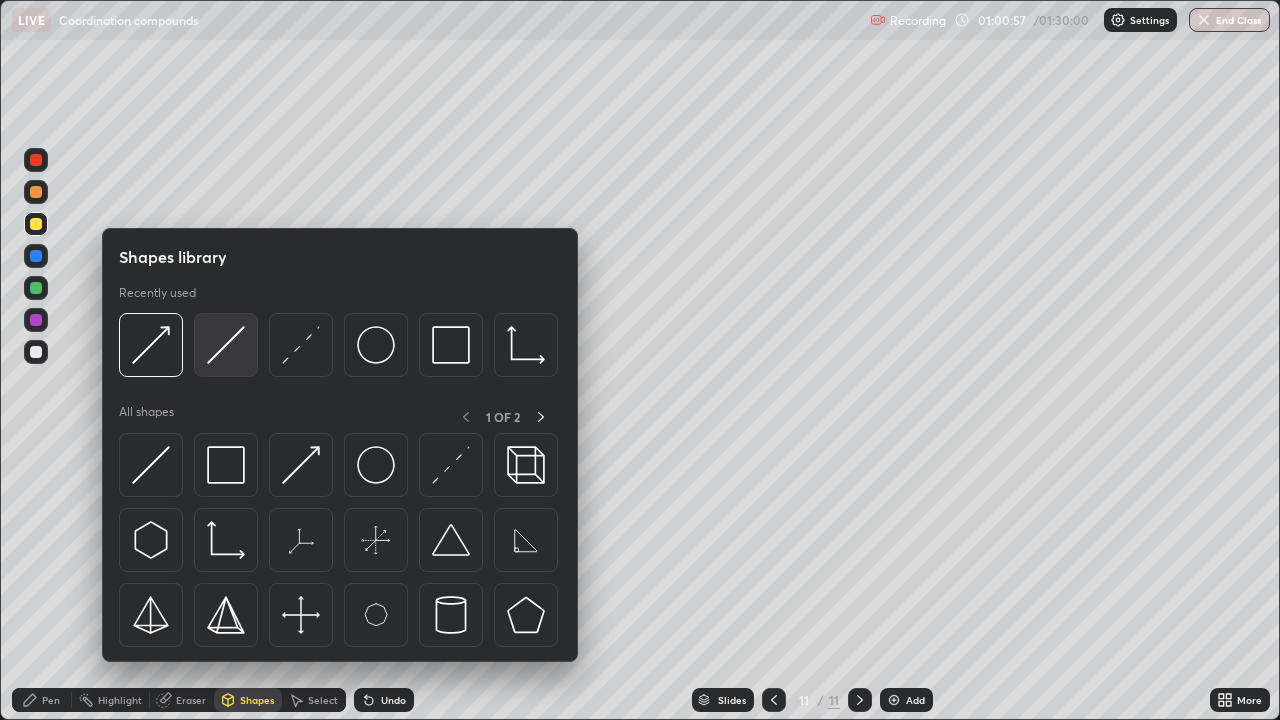 click at bounding box center [226, 345] 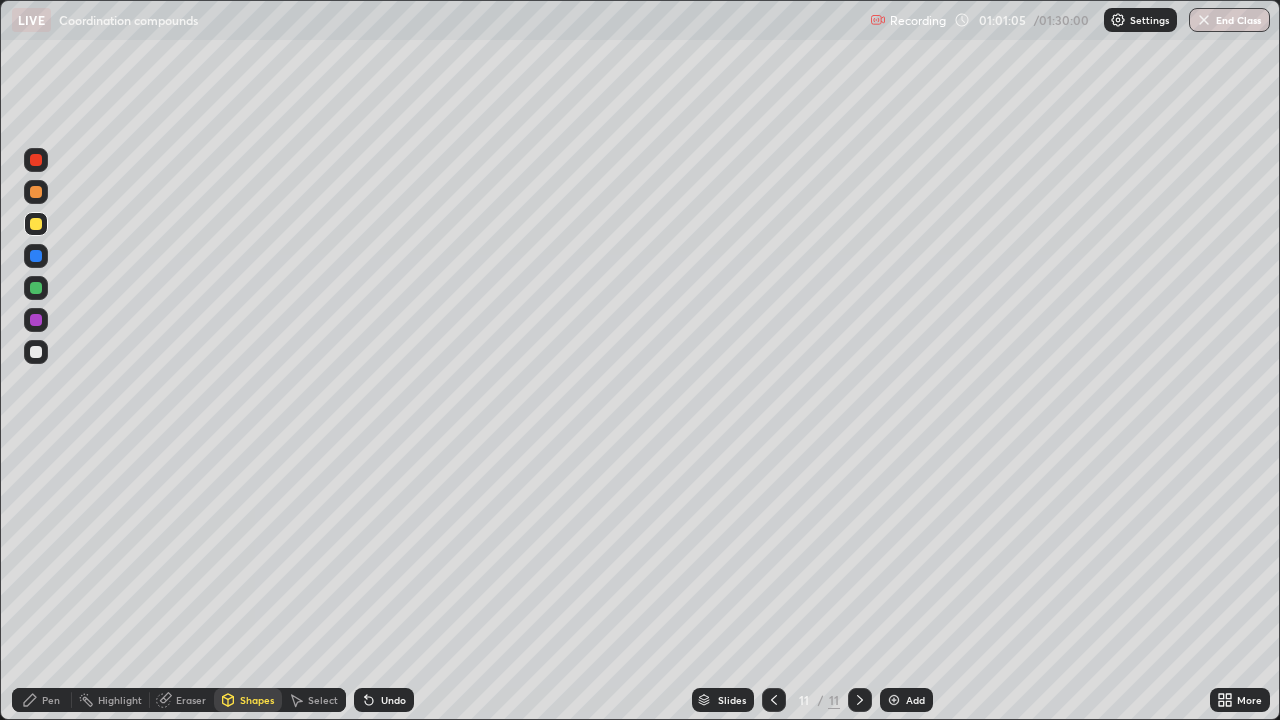 click on "Pen" at bounding box center (42, 700) 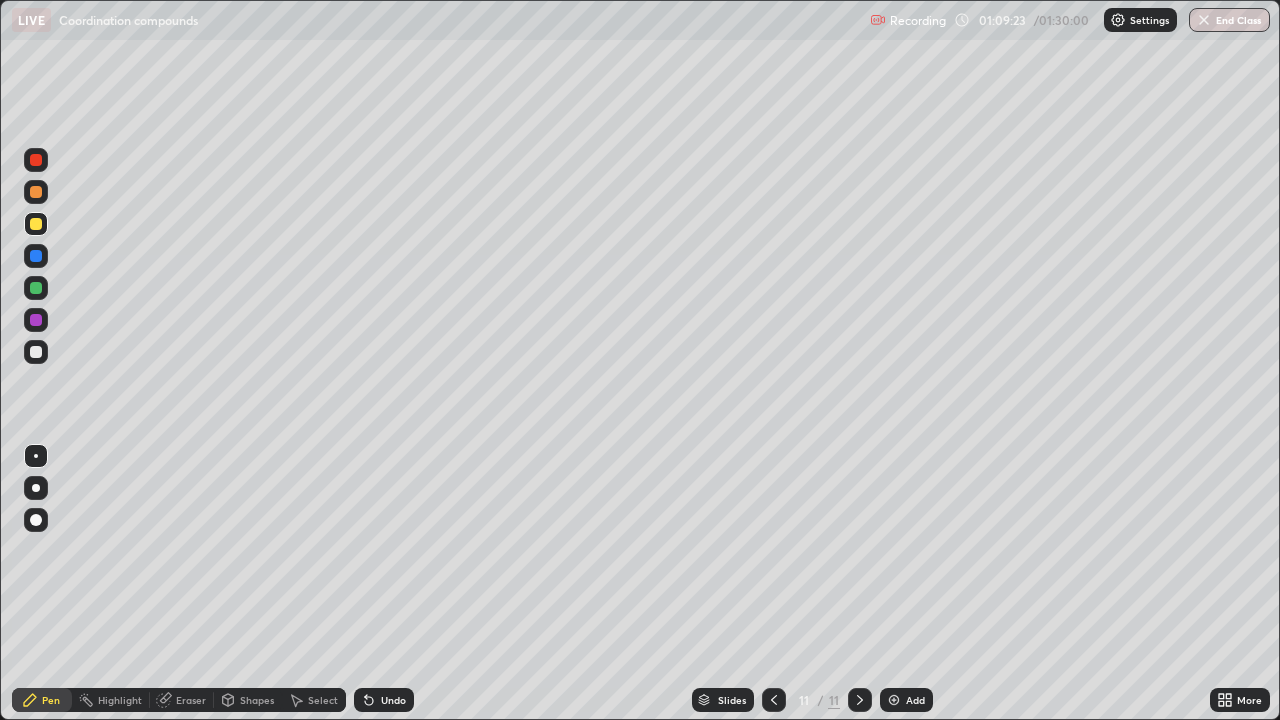 click on "Add" at bounding box center (906, 700) 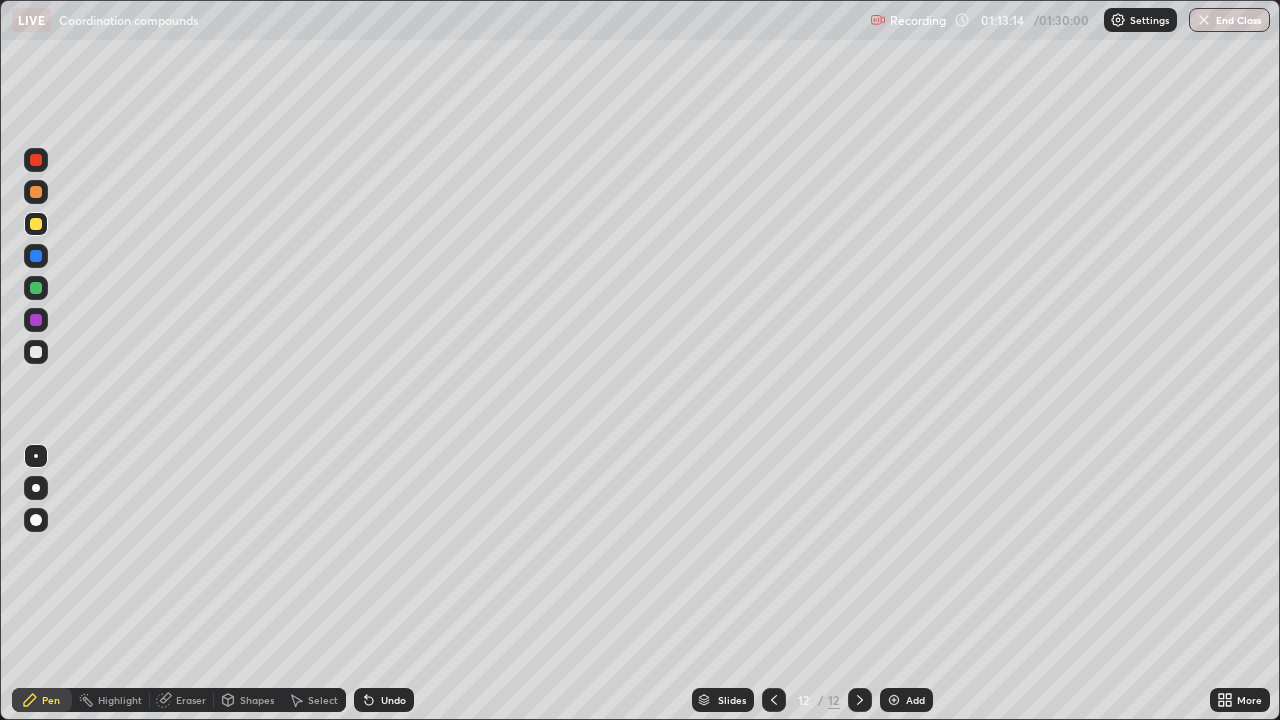 click 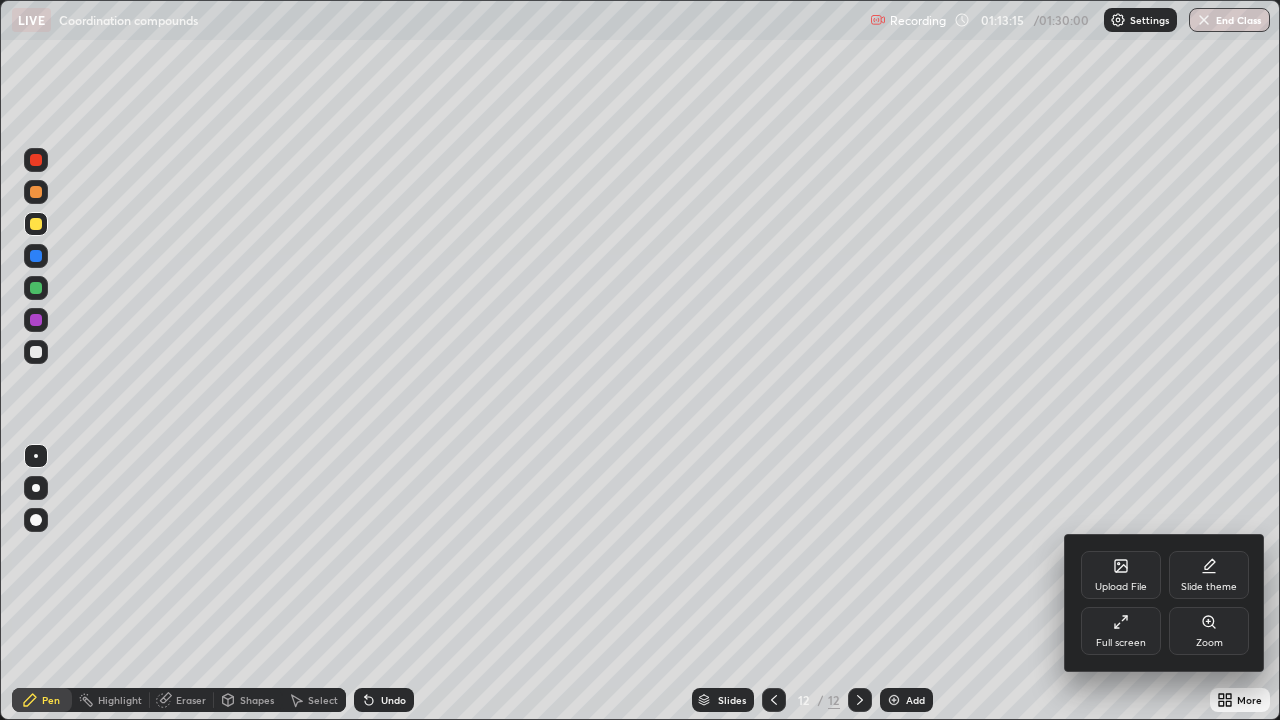 click on "Full screen" at bounding box center [1121, 631] 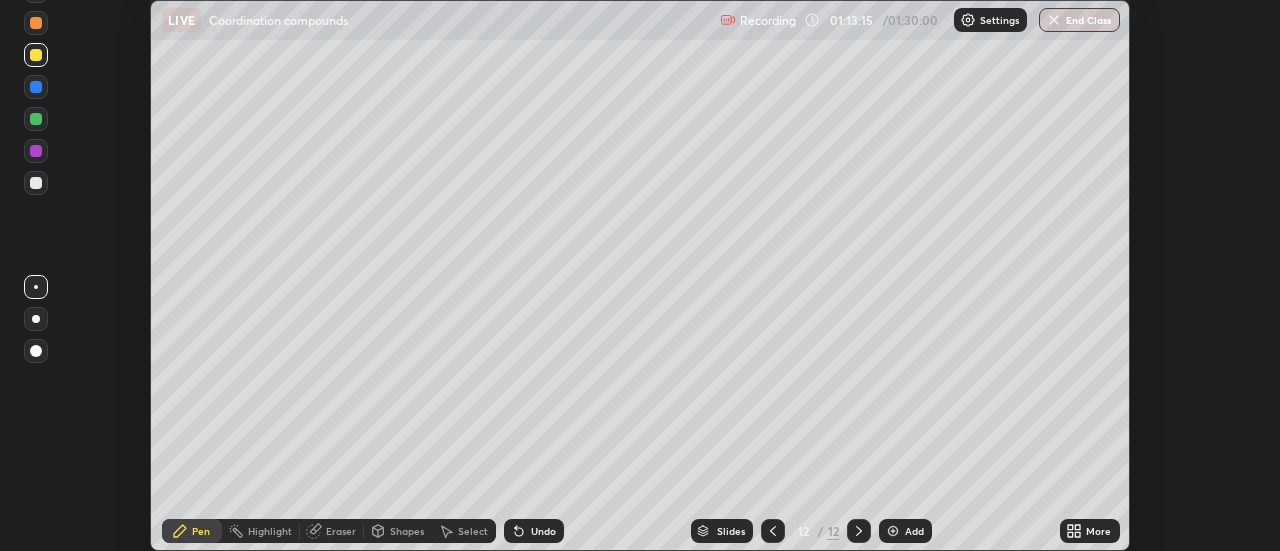 scroll, scrollTop: 551, scrollLeft: 1280, axis: both 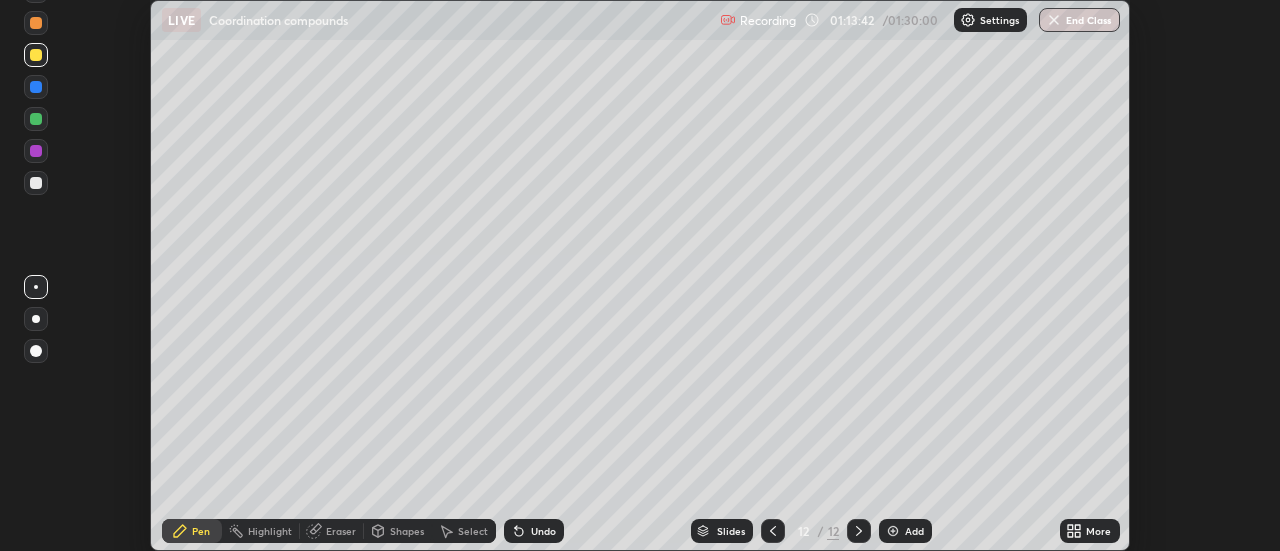 click 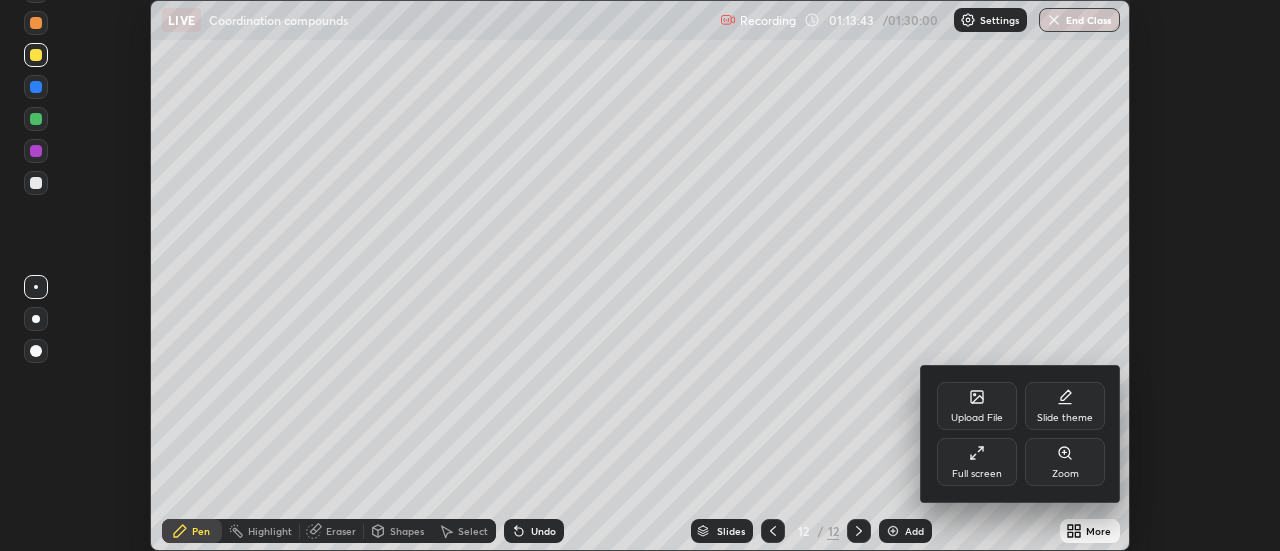 click on "Full screen" at bounding box center [977, 462] 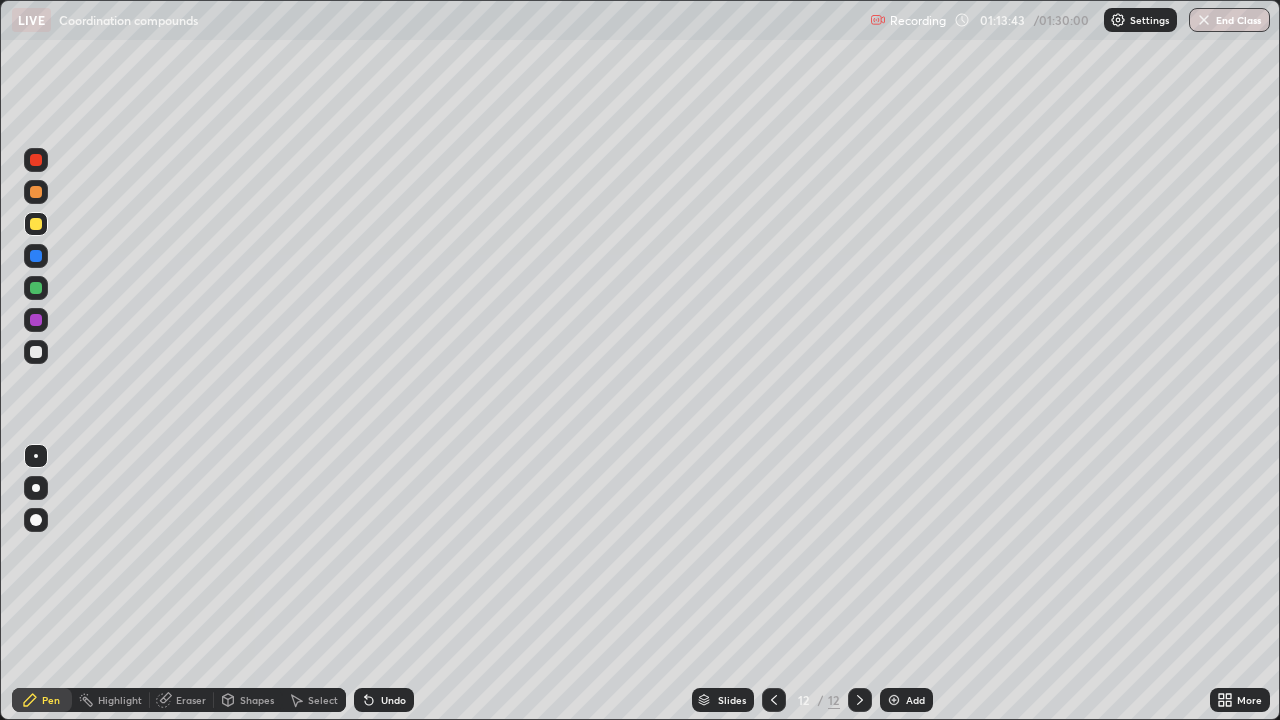 scroll, scrollTop: 99280, scrollLeft: 98720, axis: both 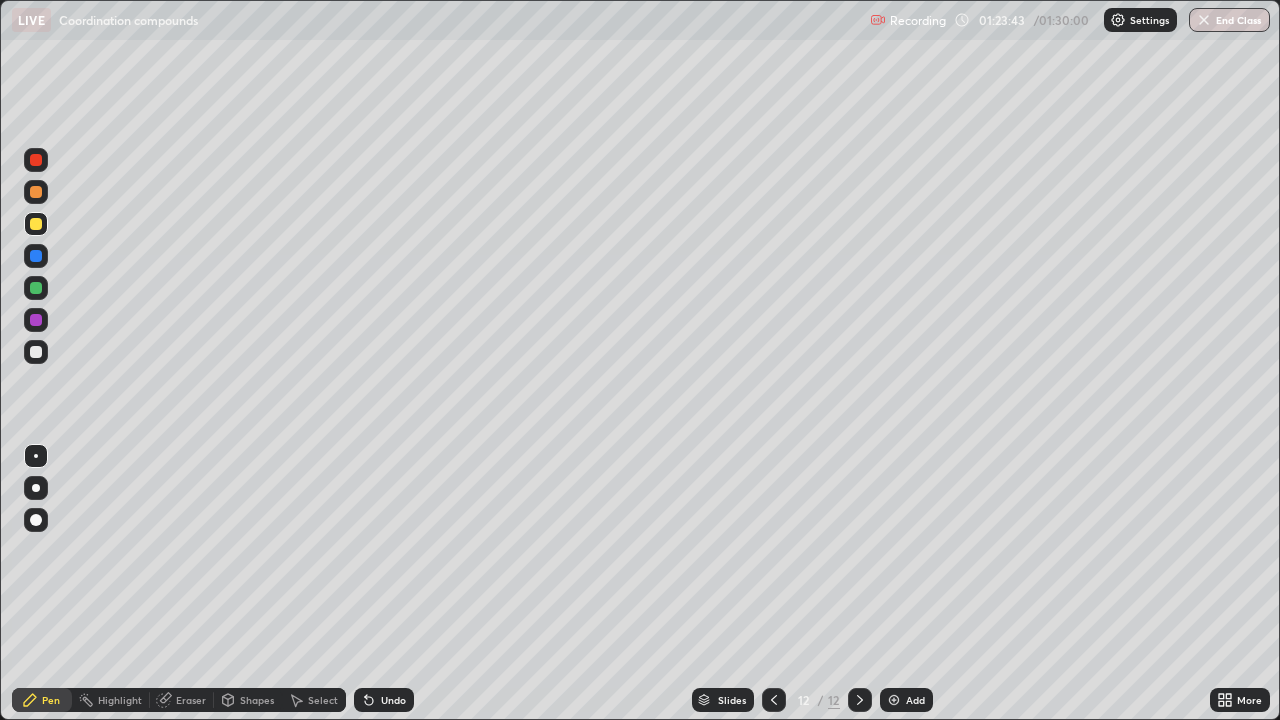 click on "Add" at bounding box center [906, 700] 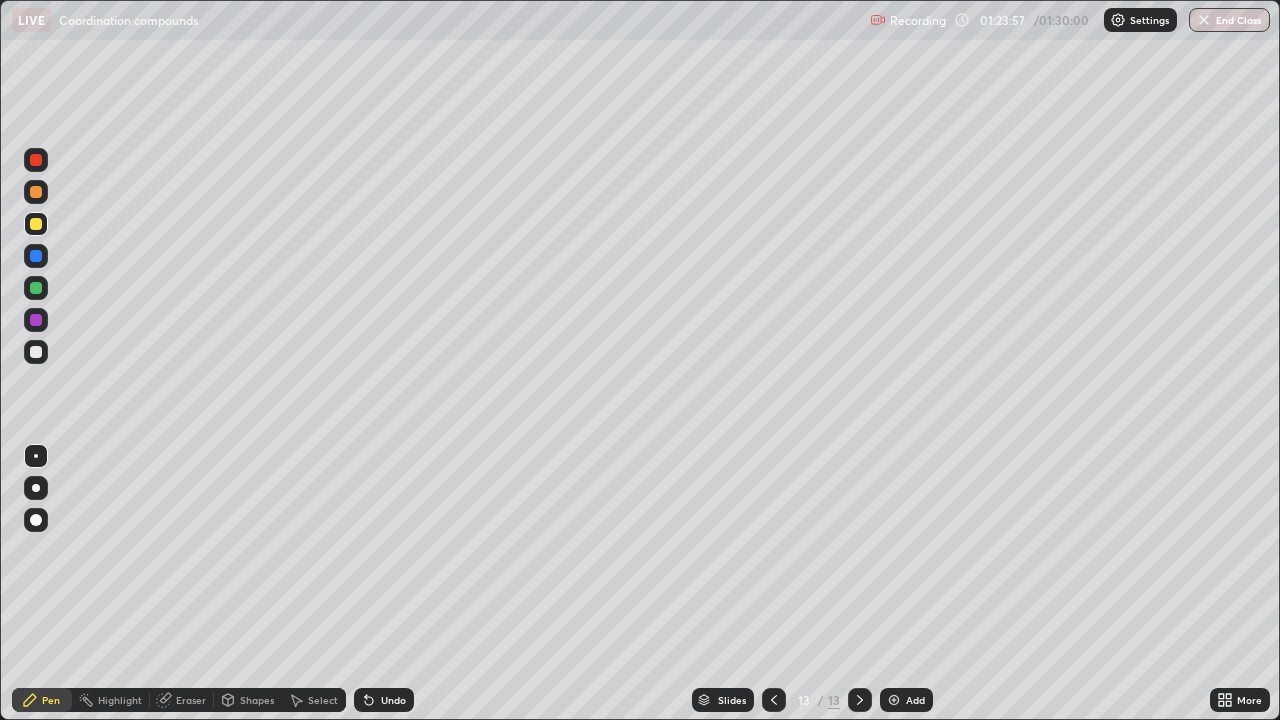 click on "Undo" at bounding box center (384, 700) 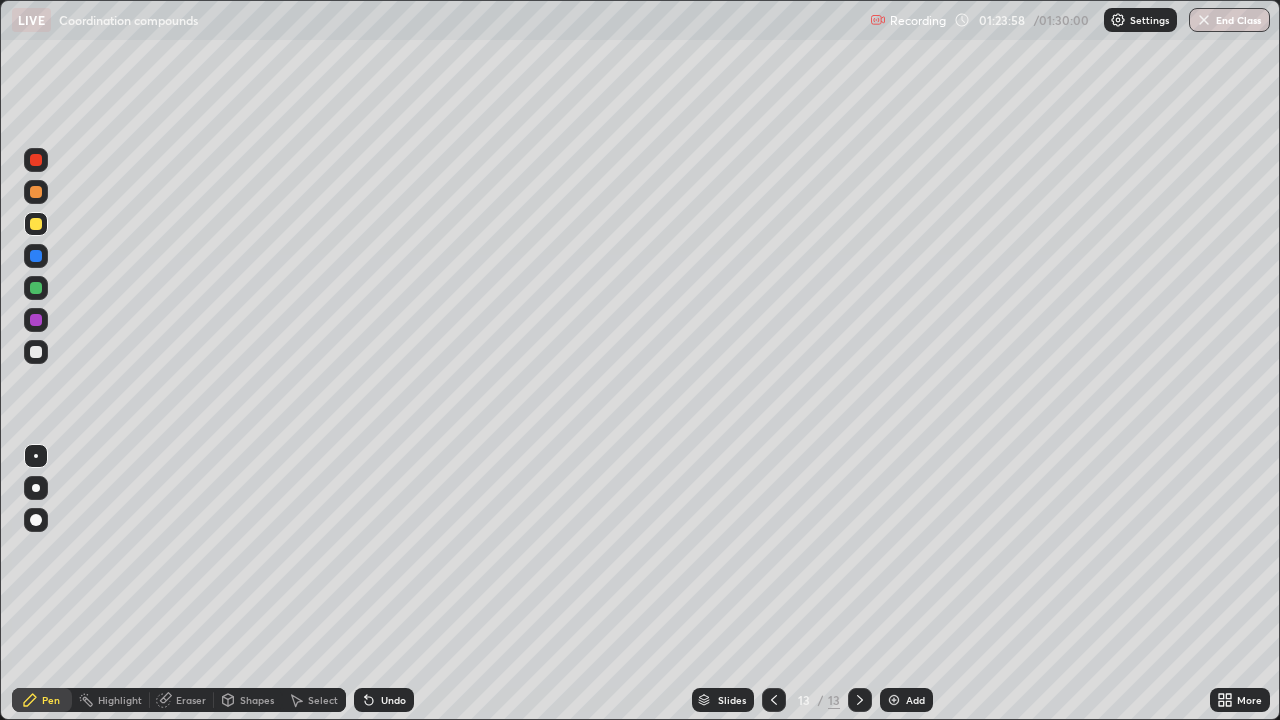 click on "Undo" at bounding box center (384, 700) 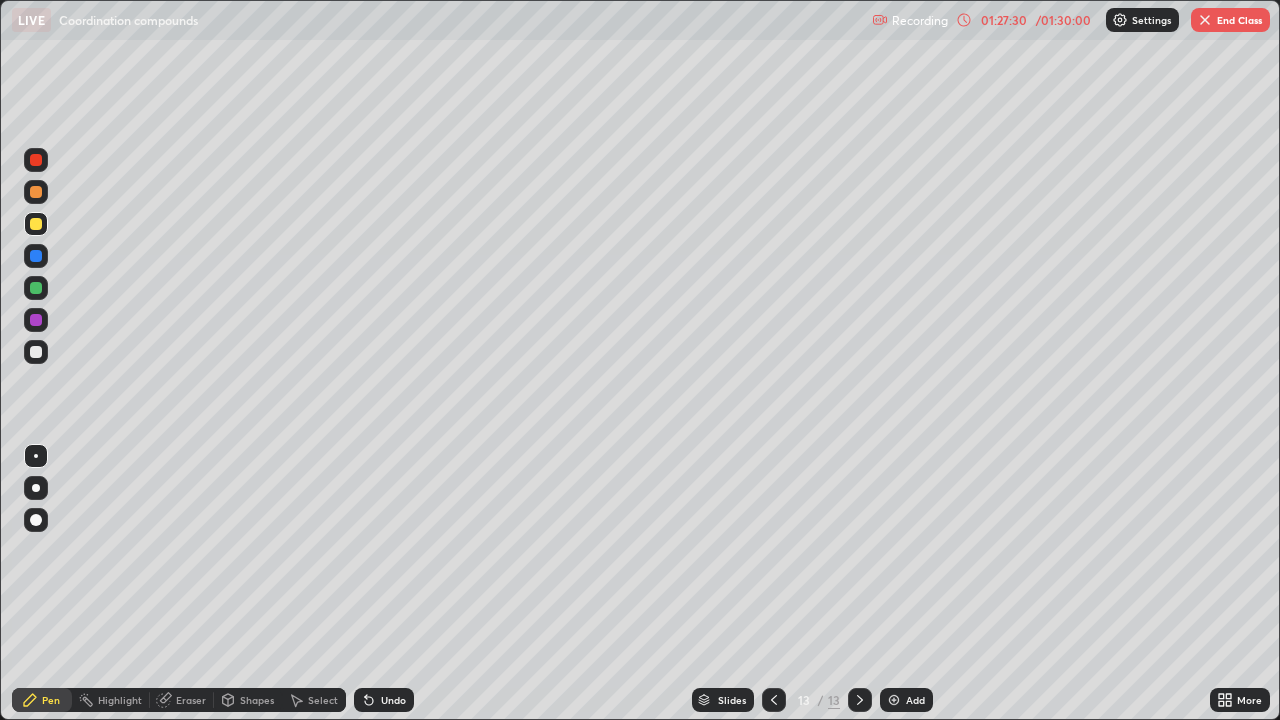 click on "End Class" at bounding box center (1230, 20) 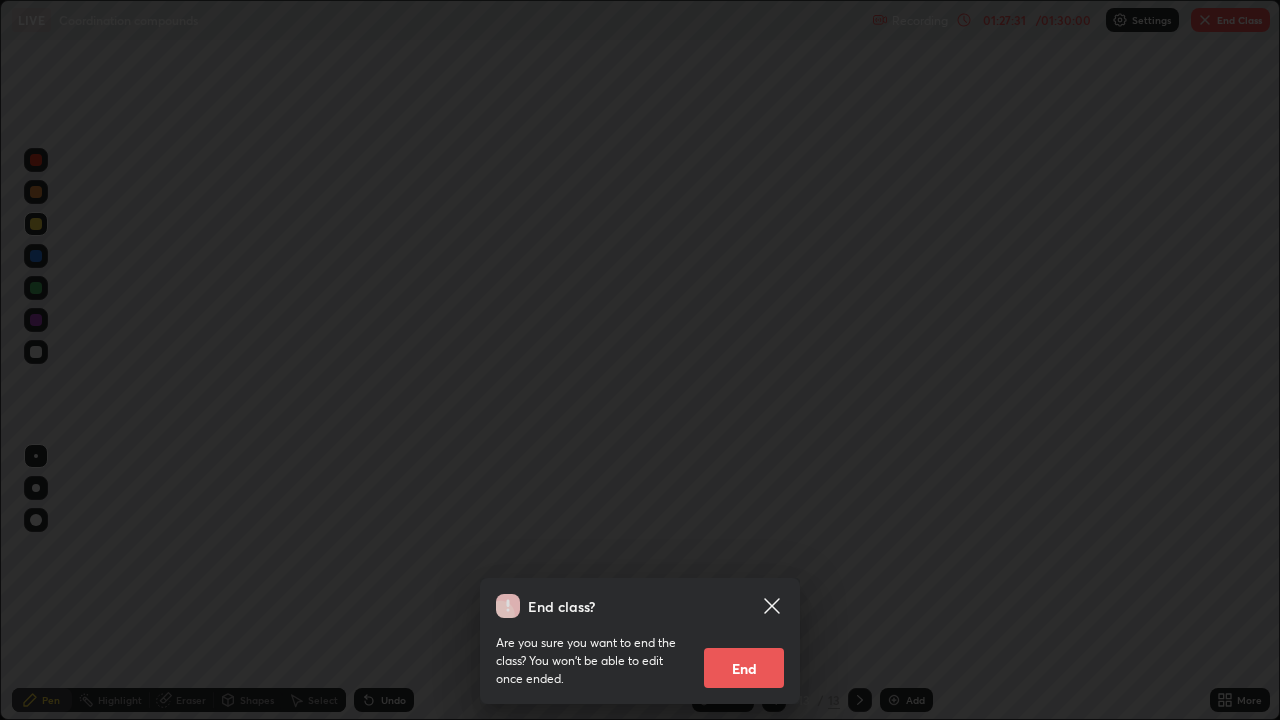 click on "End" at bounding box center (744, 668) 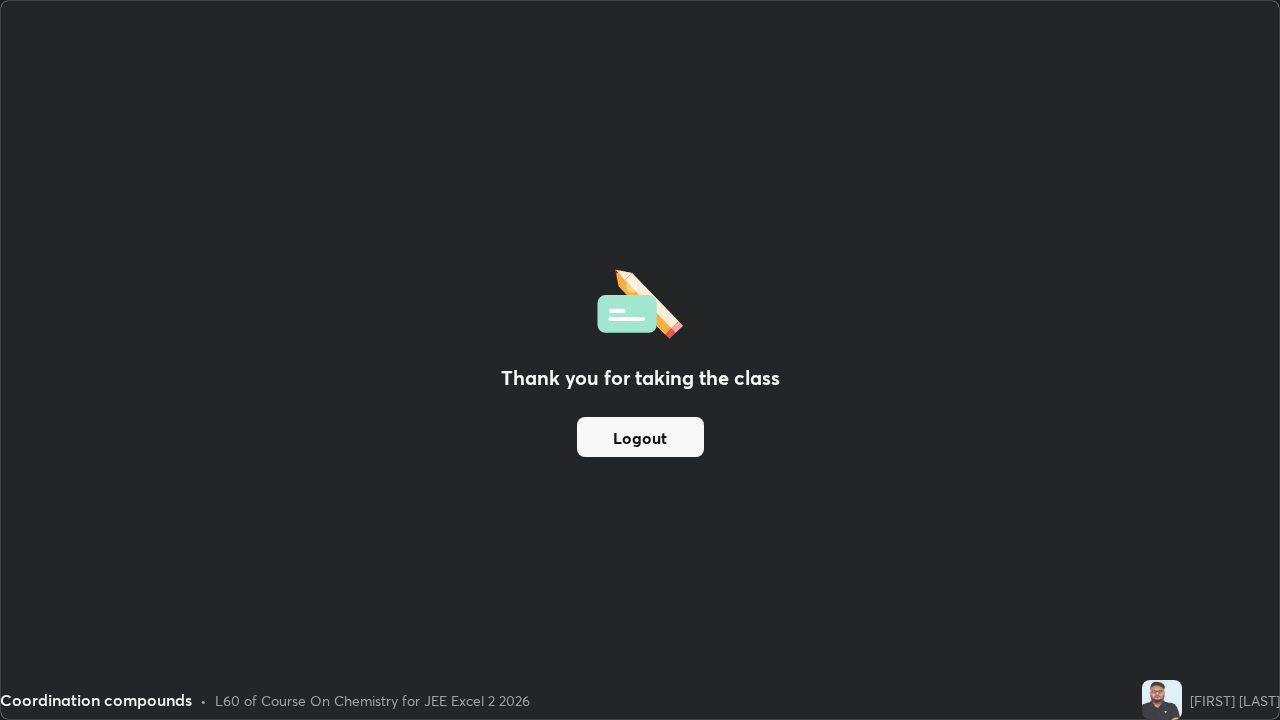 click on "Logout" at bounding box center (640, 437) 